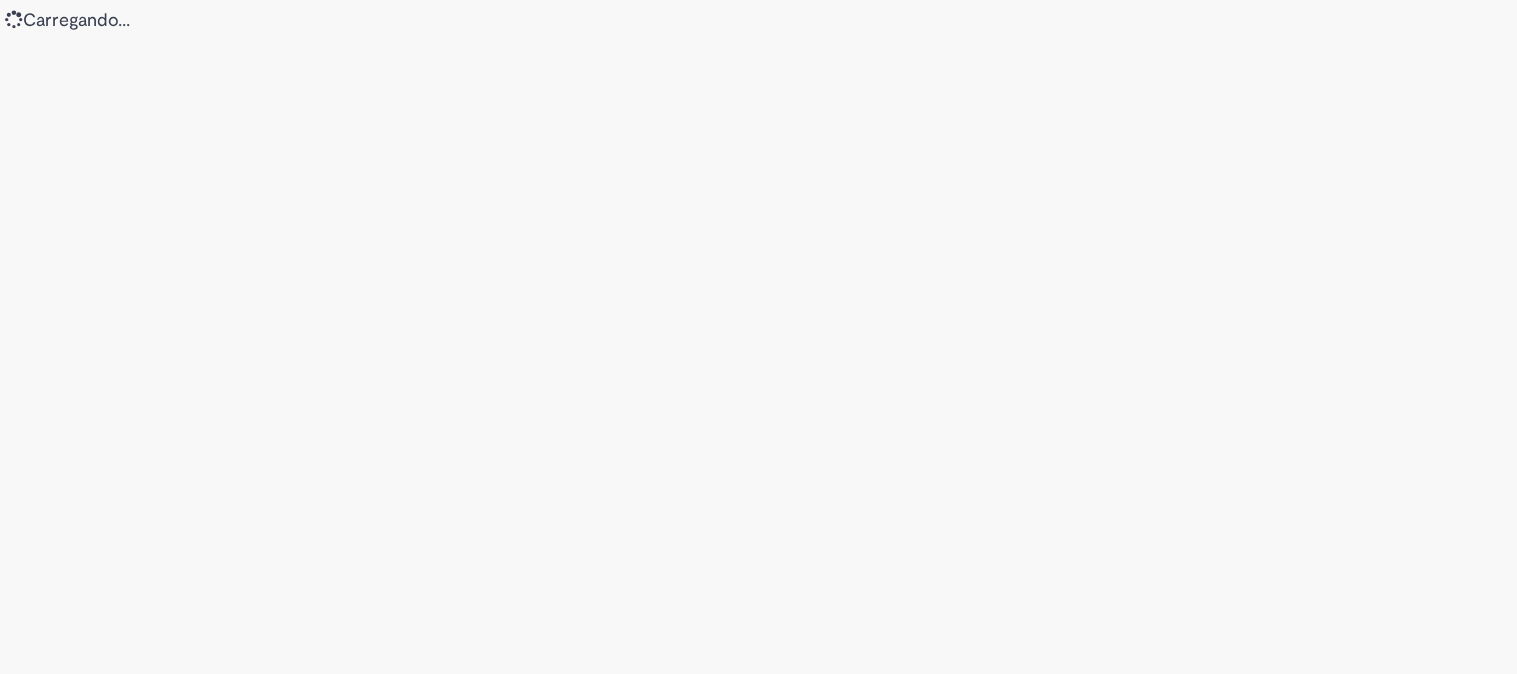 scroll, scrollTop: 0, scrollLeft: 0, axis: both 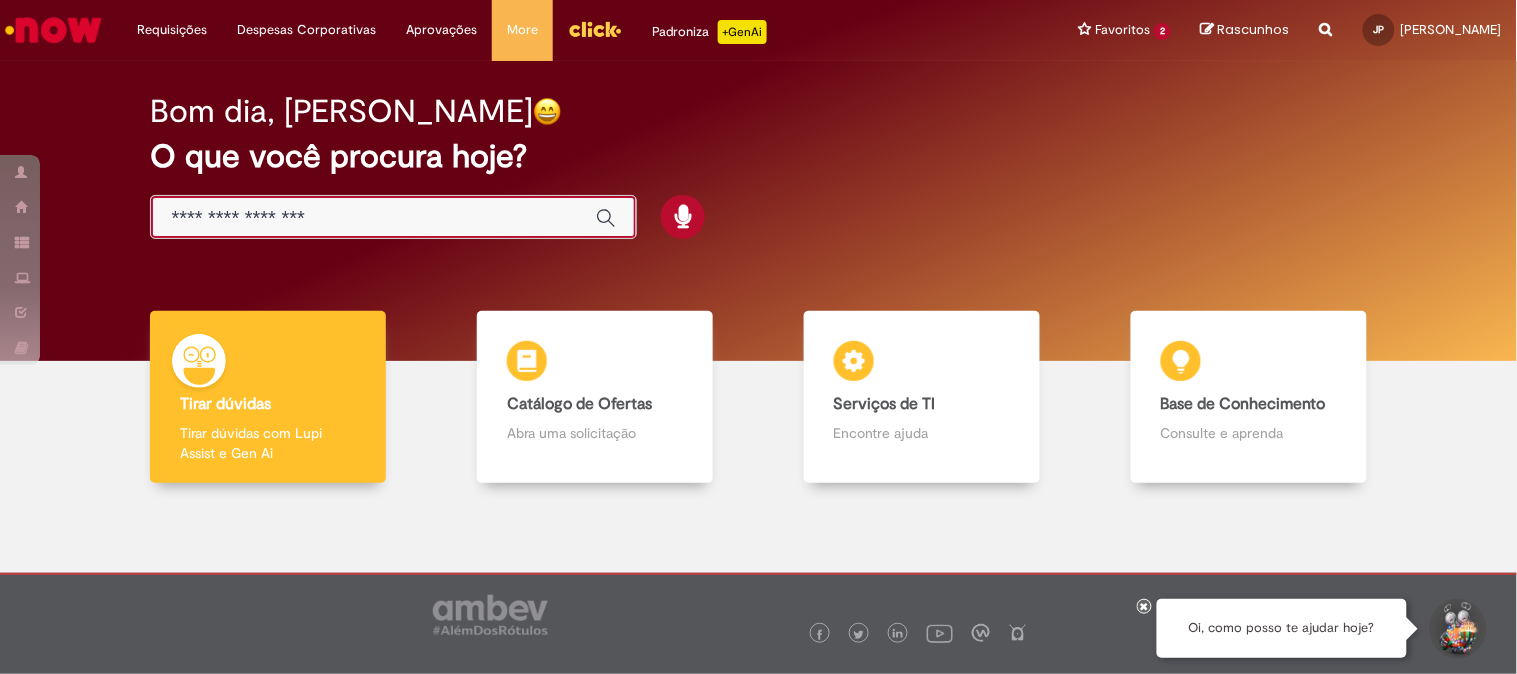 click at bounding box center [373, 218] 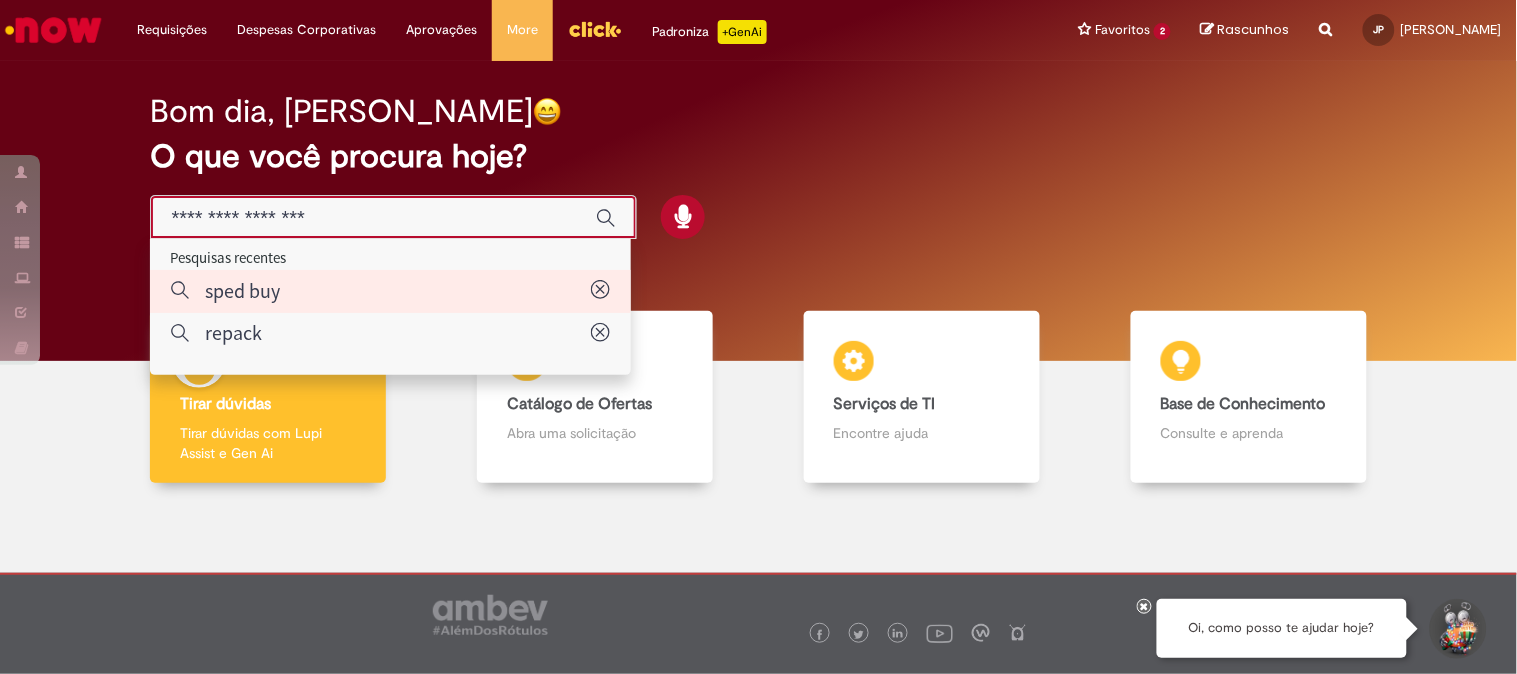 type on "********" 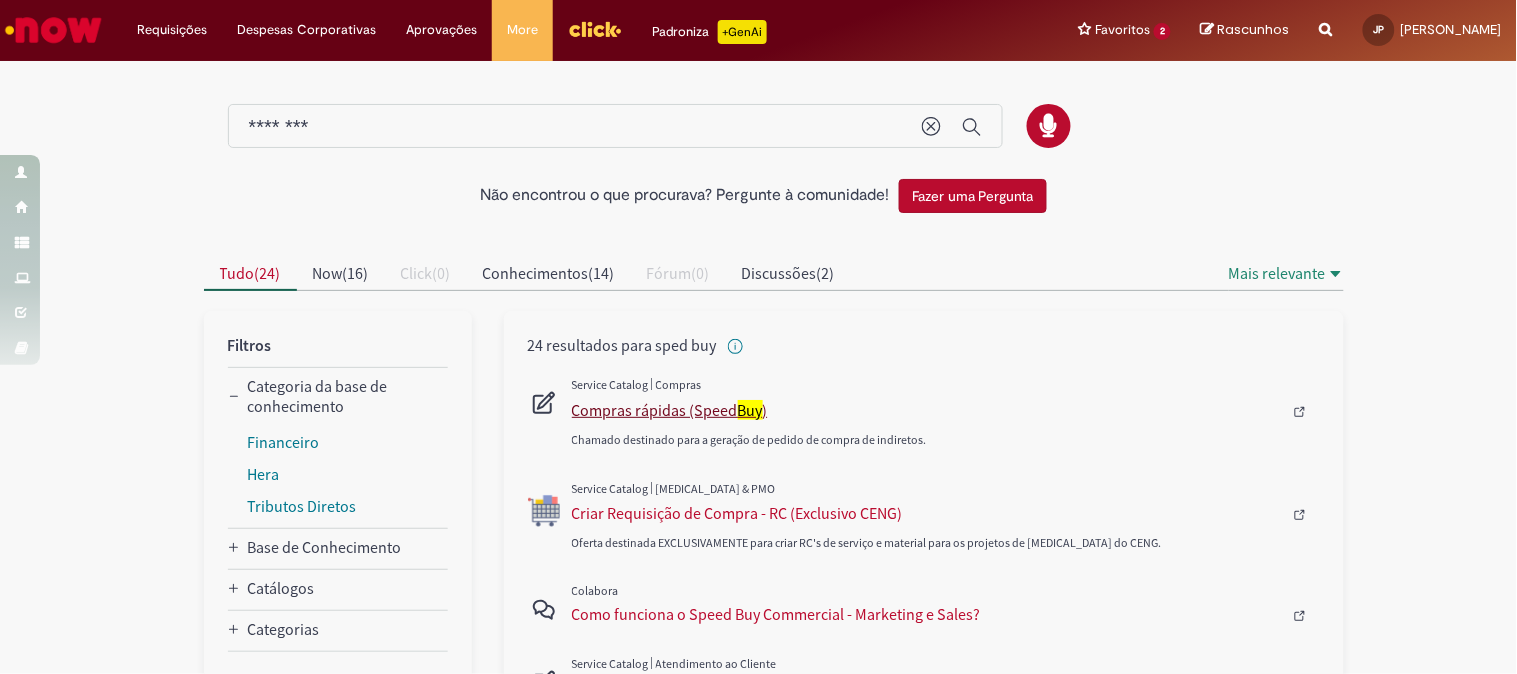 click on "Compras rápidas (Speed  Buy )" at bounding box center (927, 410) 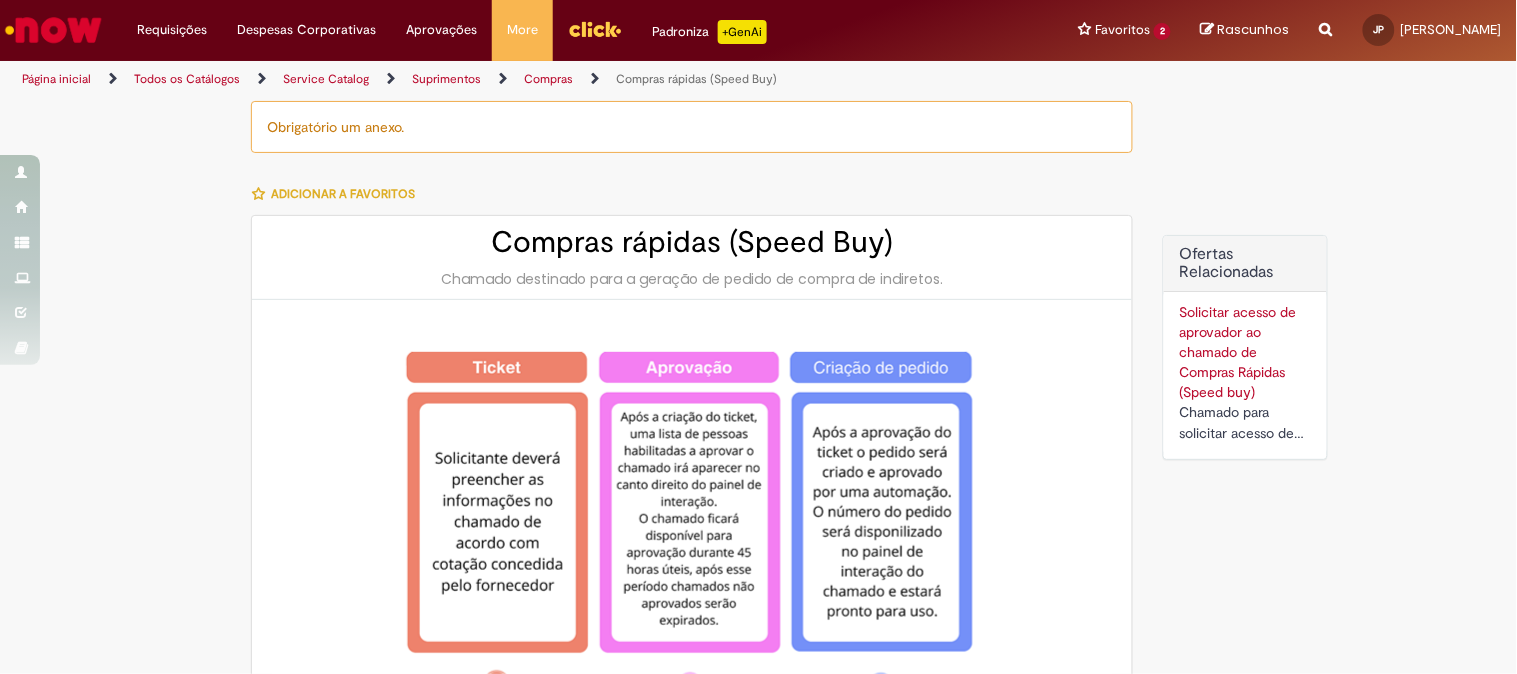 type on "********" 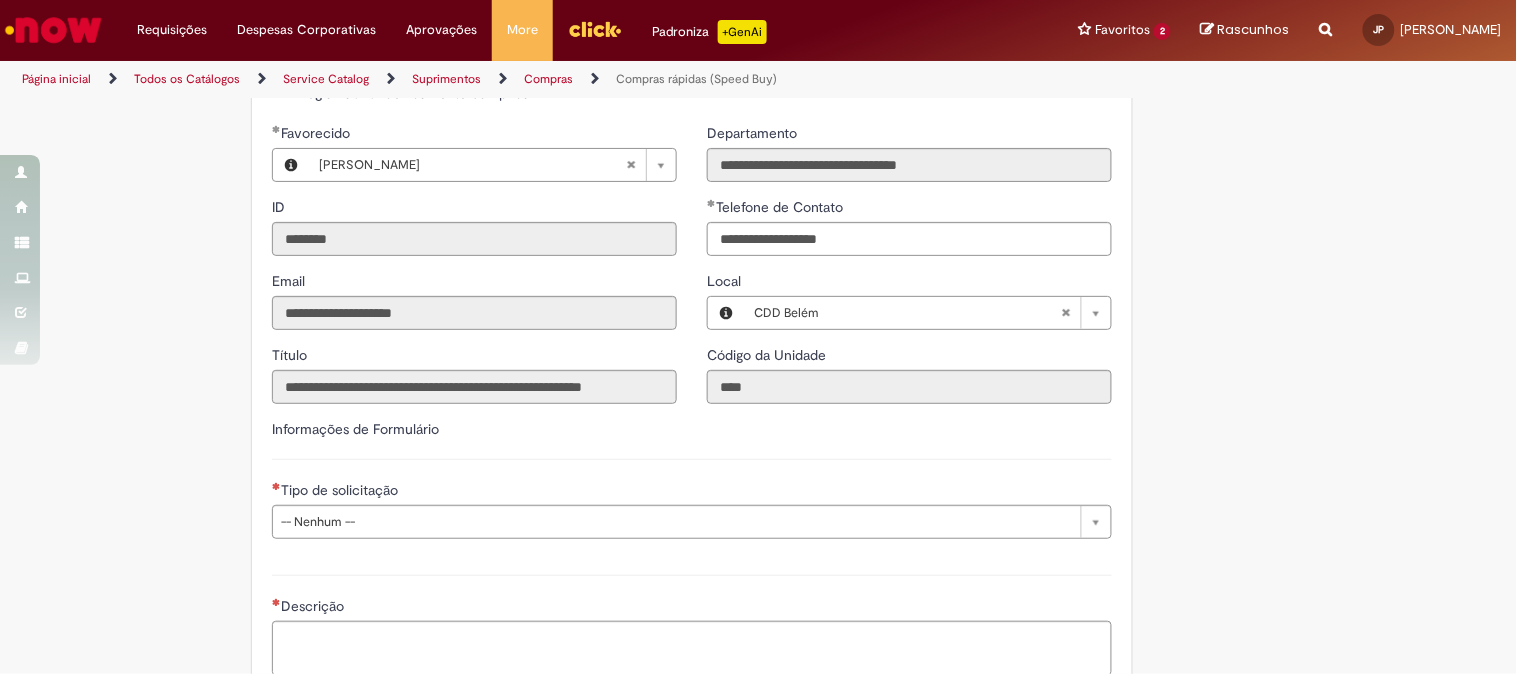 scroll, scrollTop: 2555, scrollLeft: 0, axis: vertical 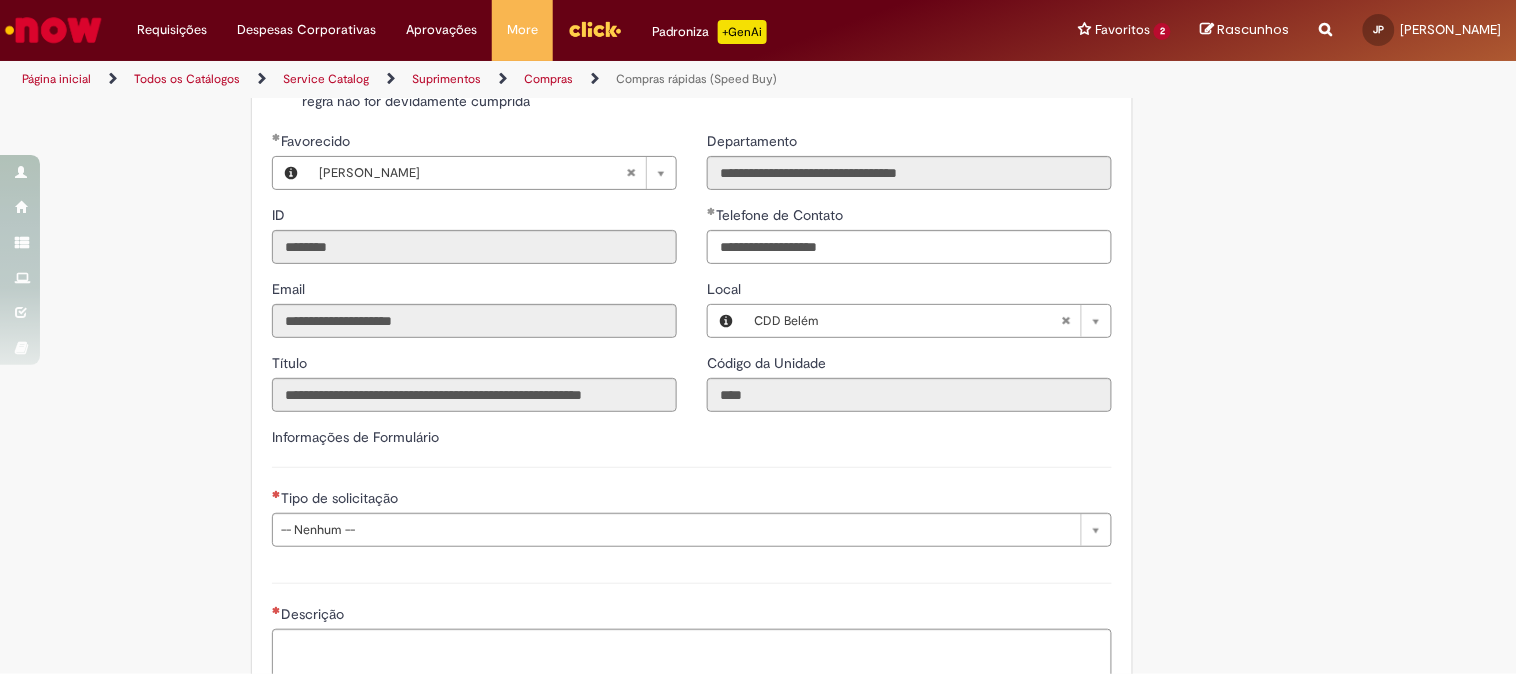 click on "Declaro que li e aceito as regras listadas na descrição da oferta e que poderei responder a auditoria e compliance caso alguma regra não for devidamente cumprida" at bounding box center [707, 91] 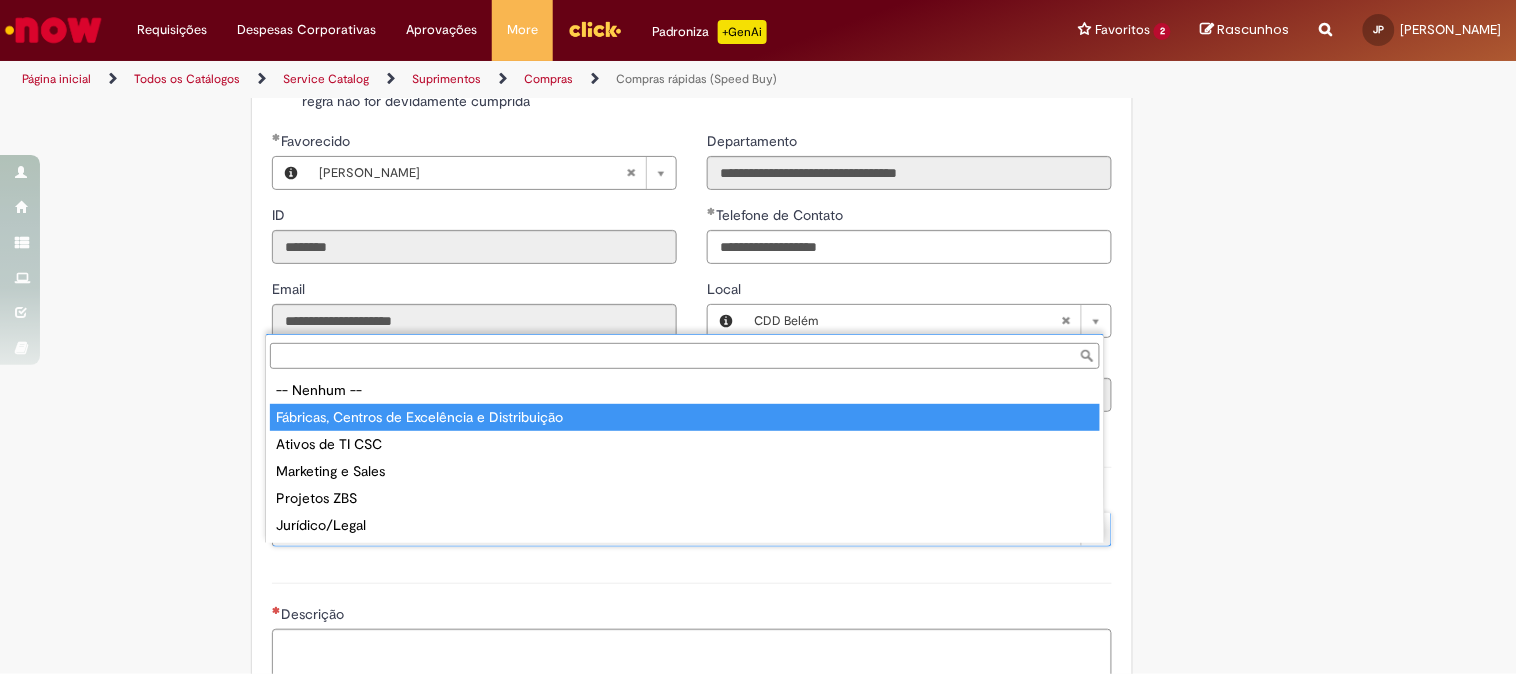 type on "**********" 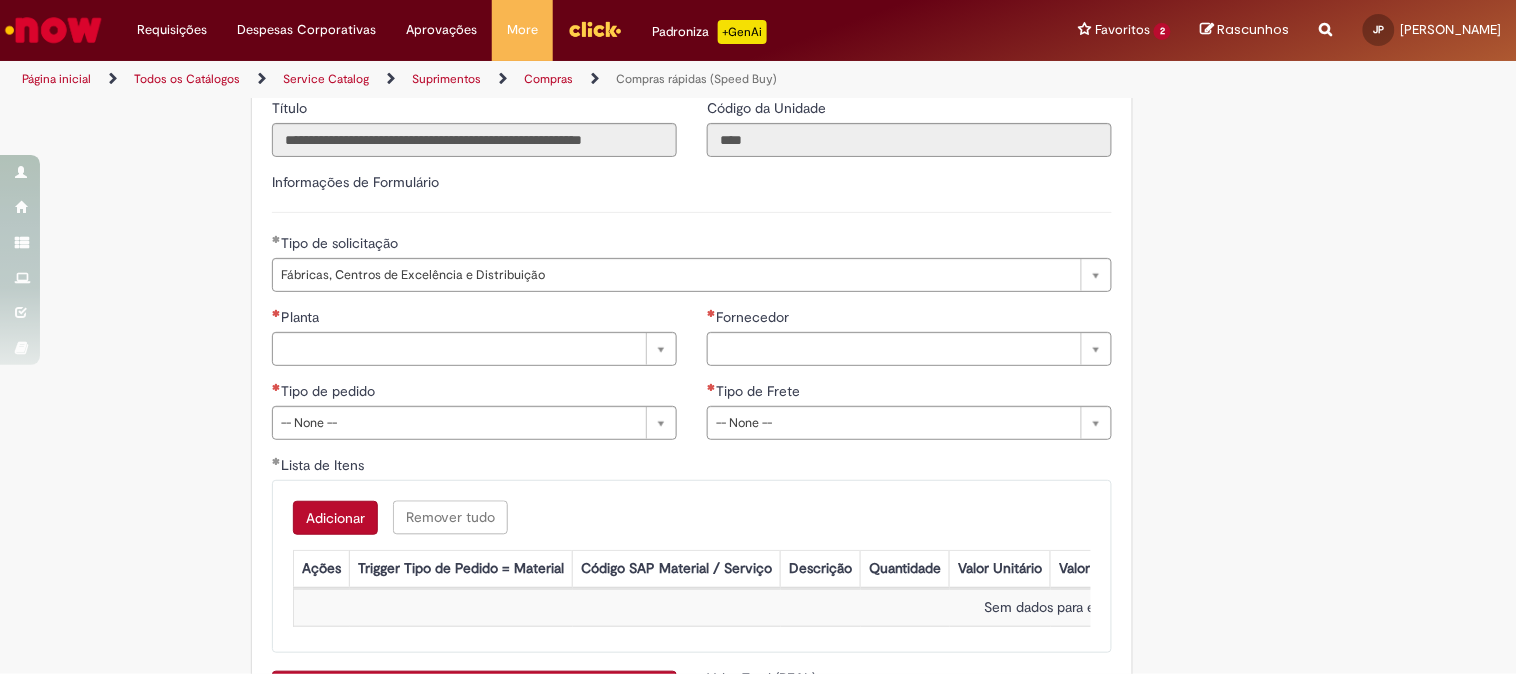 scroll, scrollTop: 2802, scrollLeft: 0, axis: vertical 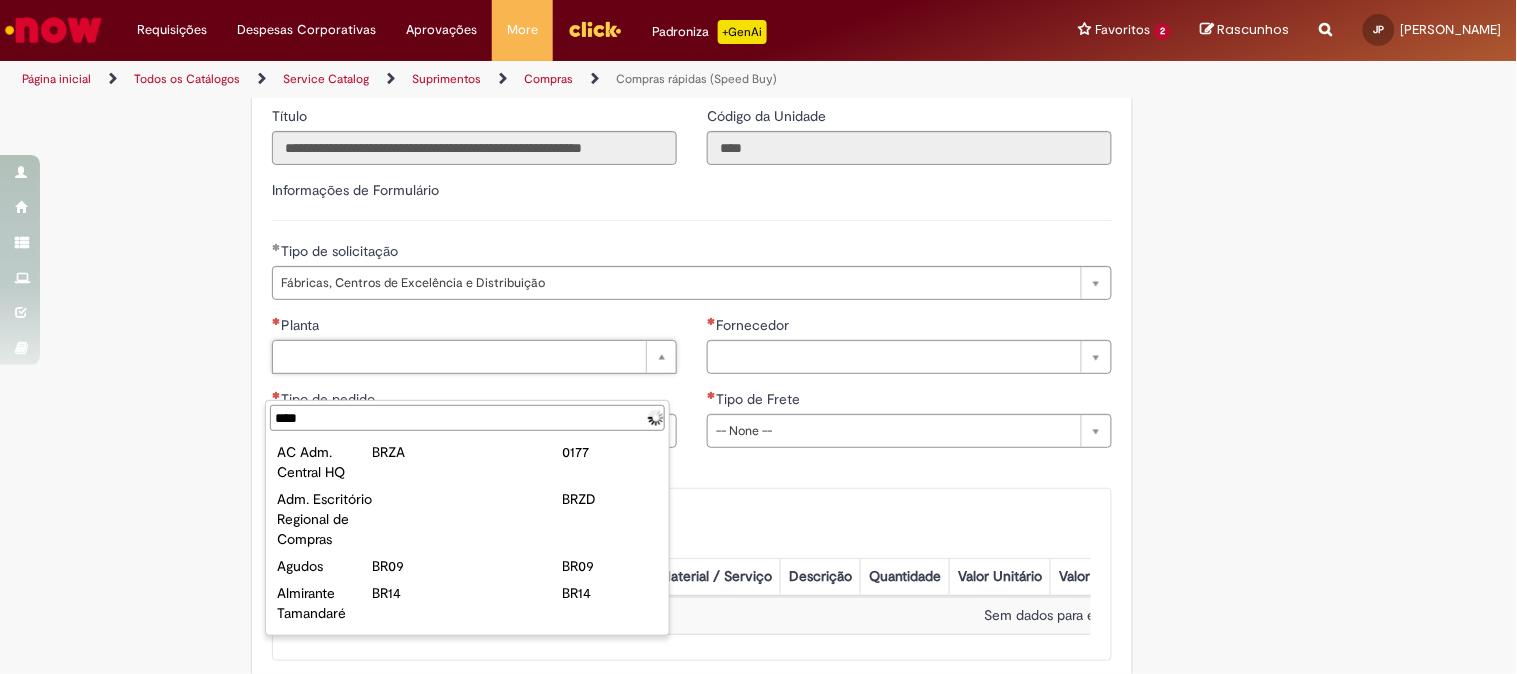 type on "*****" 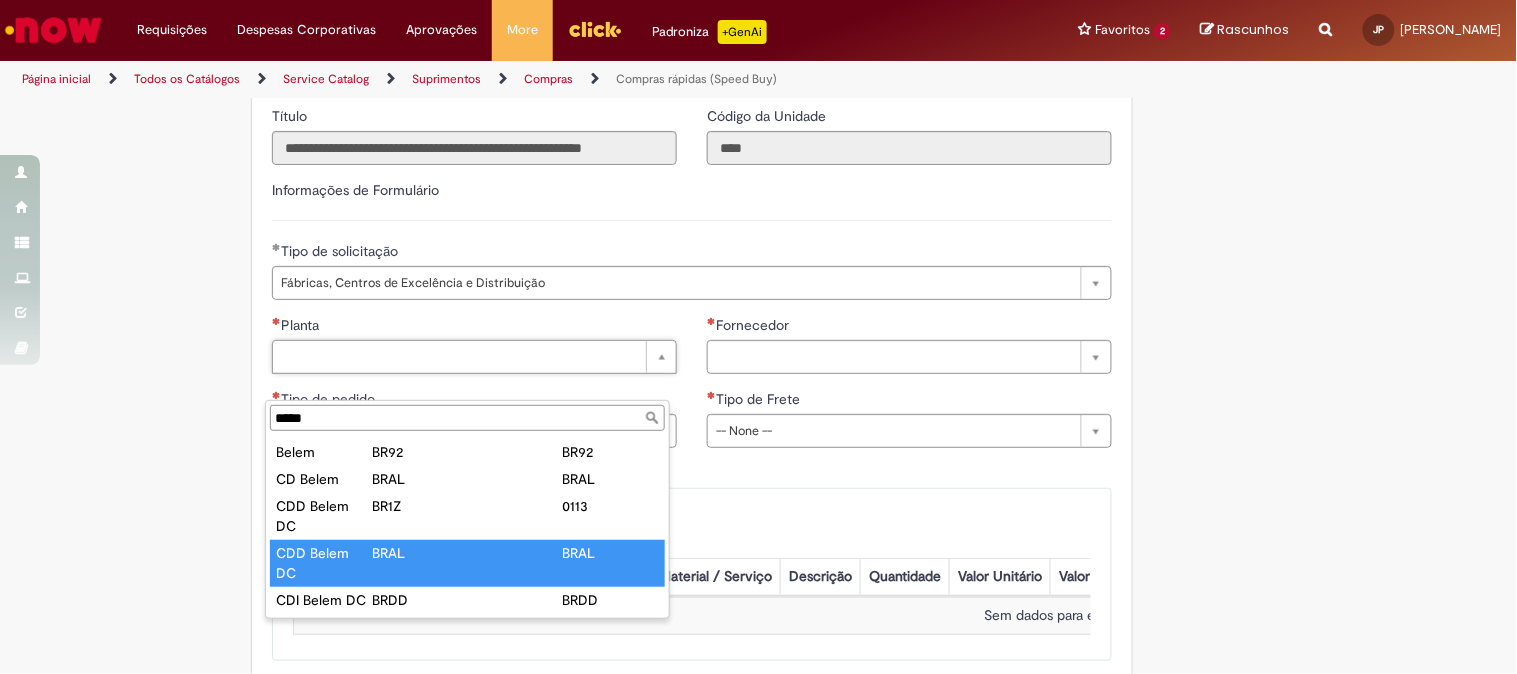 type on "**********" 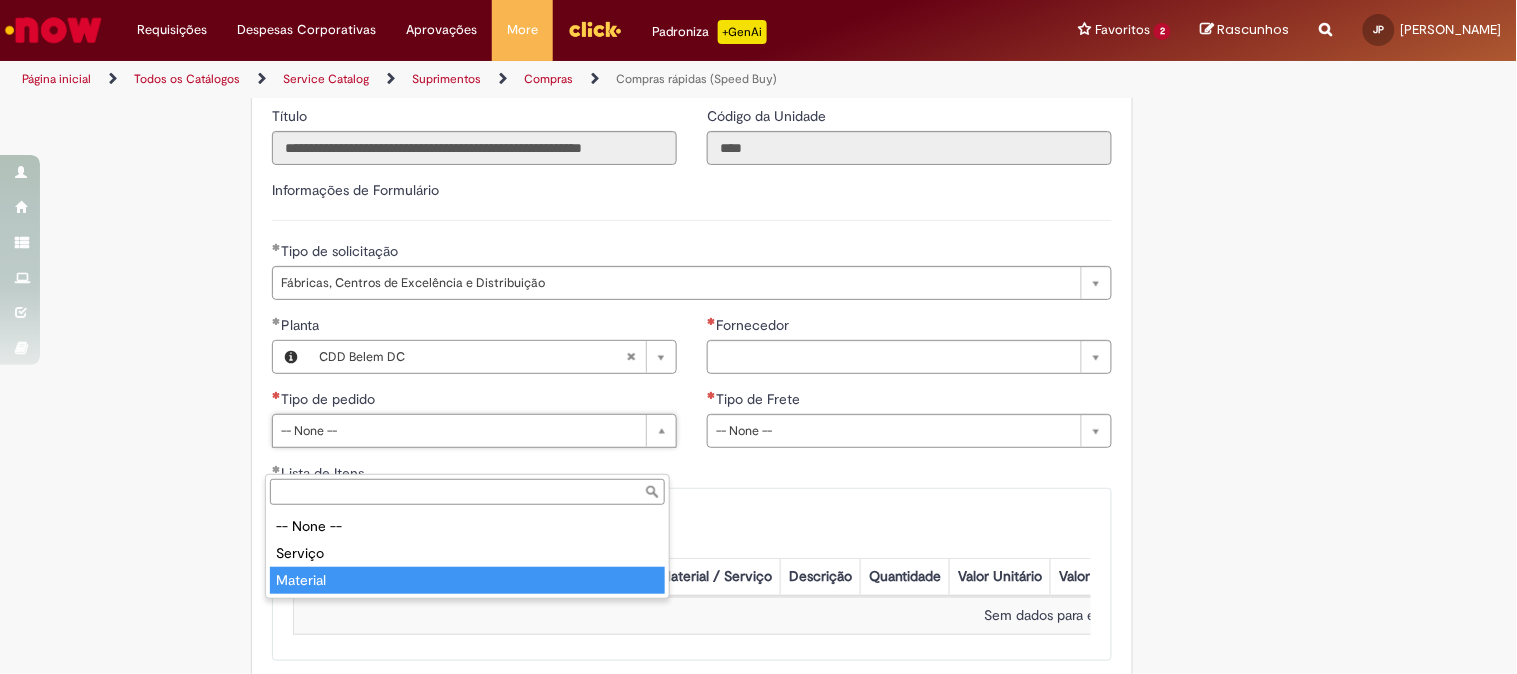 type on "********" 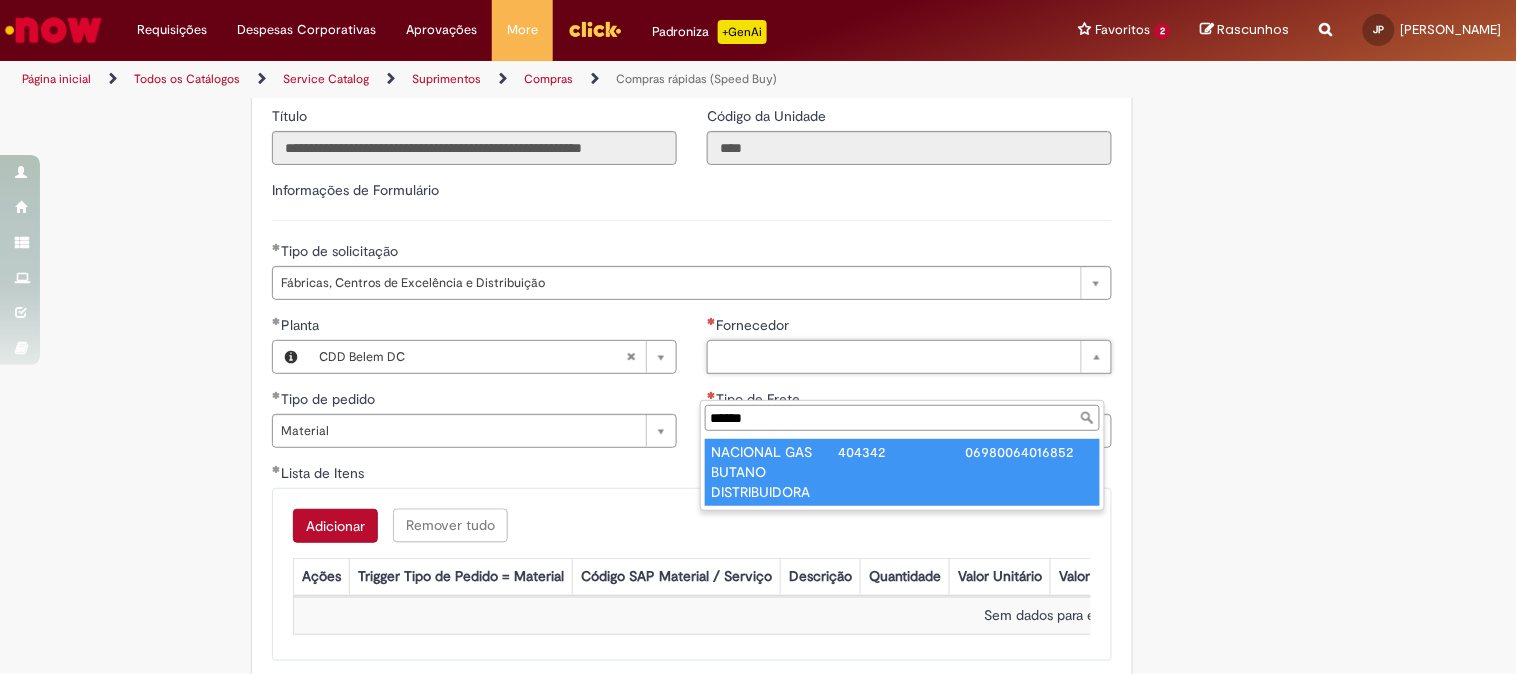 type on "******" 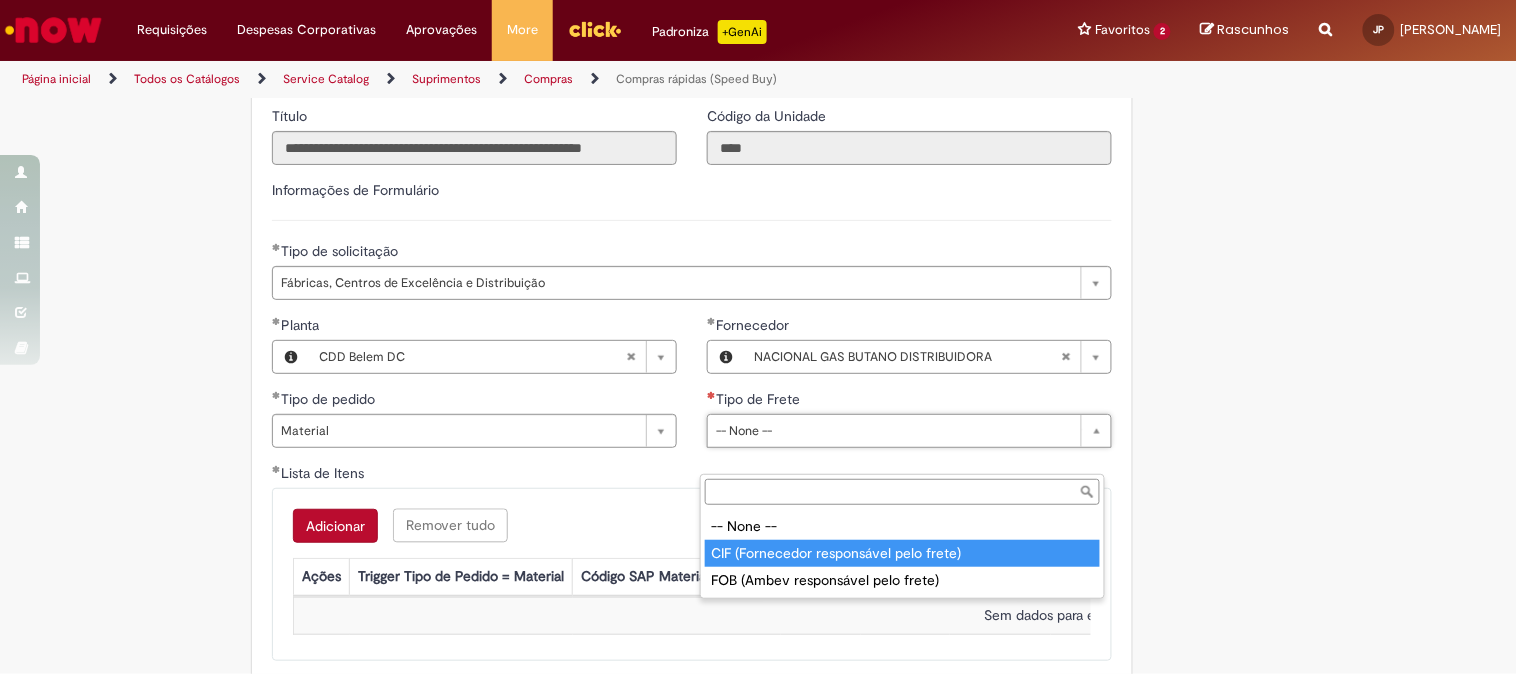 type on "**********" 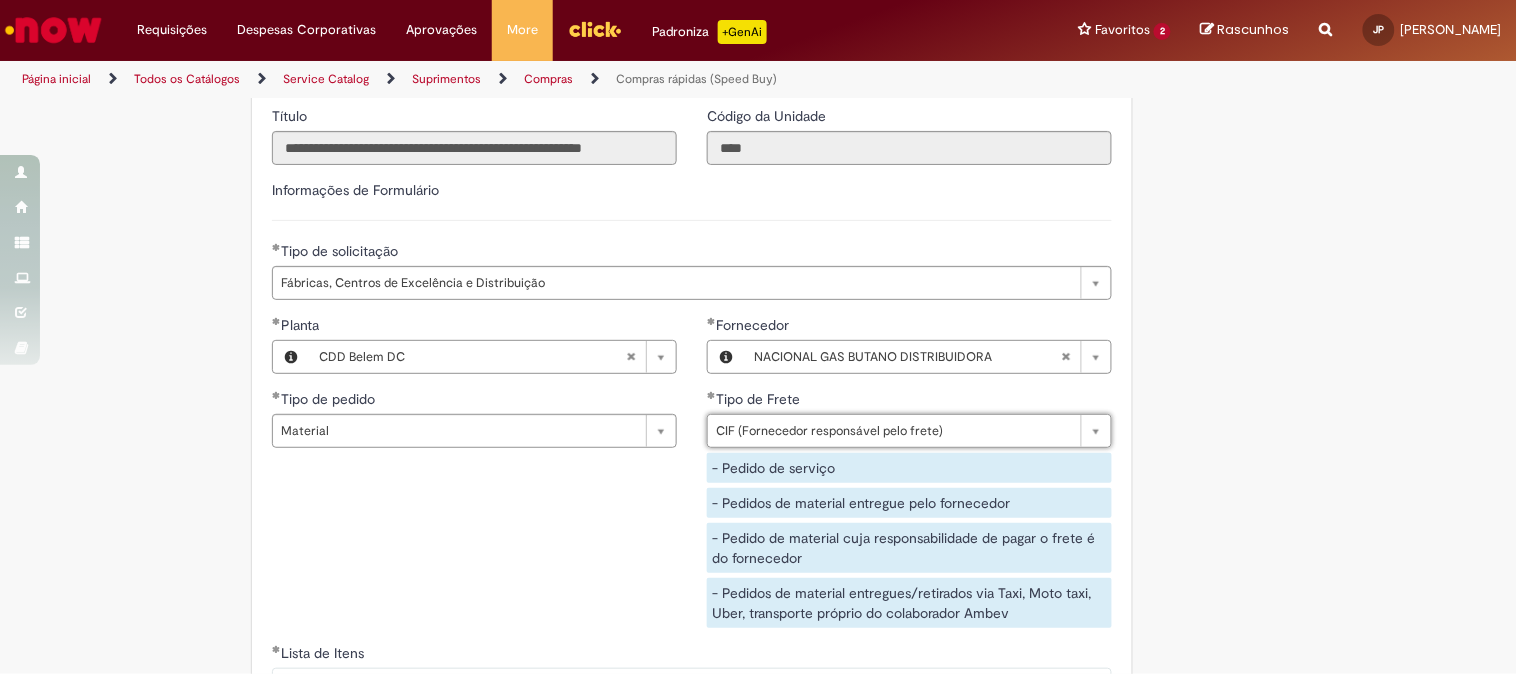 click on "Tire dúvidas com LupiAssist    +GenAI
Oi! Eu sou LupiAssist, uma Inteligência Artificial Generativa em constante aprendizado   Meu conteúdo é monitorado para trazer uma melhor experiência
Dúvidas comuns:
Só mais um instante, estou consultando nossas bases de conhecimento  e escrevendo a melhor resposta pra você!
Title
Lorem ipsum dolor sit amet    Fazer uma nova pergunta
Gerei esta resposta utilizando IA Generativa em conjunto com os nossos padrões. Em caso de divergência, os documentos oficiais prevalecerão.
Saiba mais em:
Ou ligue para:
E aí, te ajudei?
Sim, obrigado!" at bounding box center [758, -656] 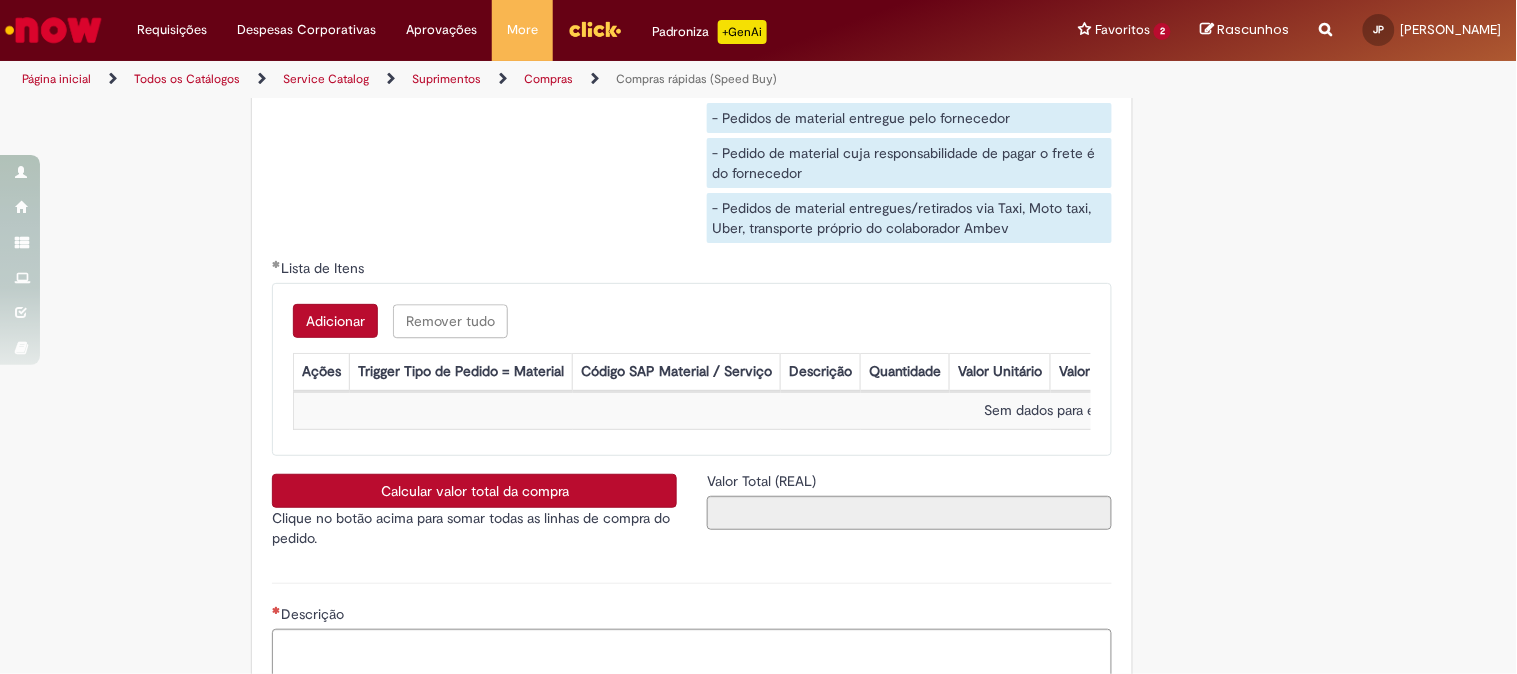 scroll, scrollTop: 3170, scrollLeft: 0, axis: vertical 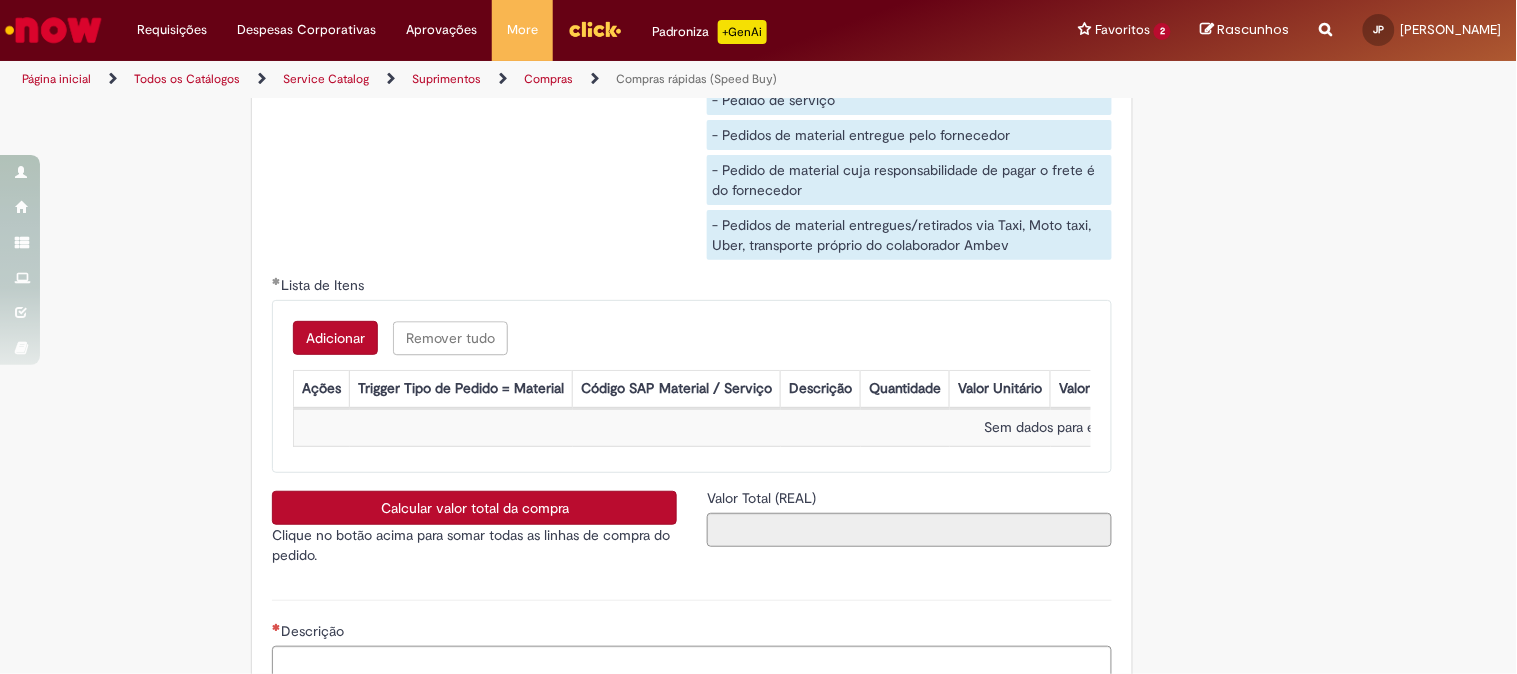 click on "Adicionar" at bounding box center (335, 338) 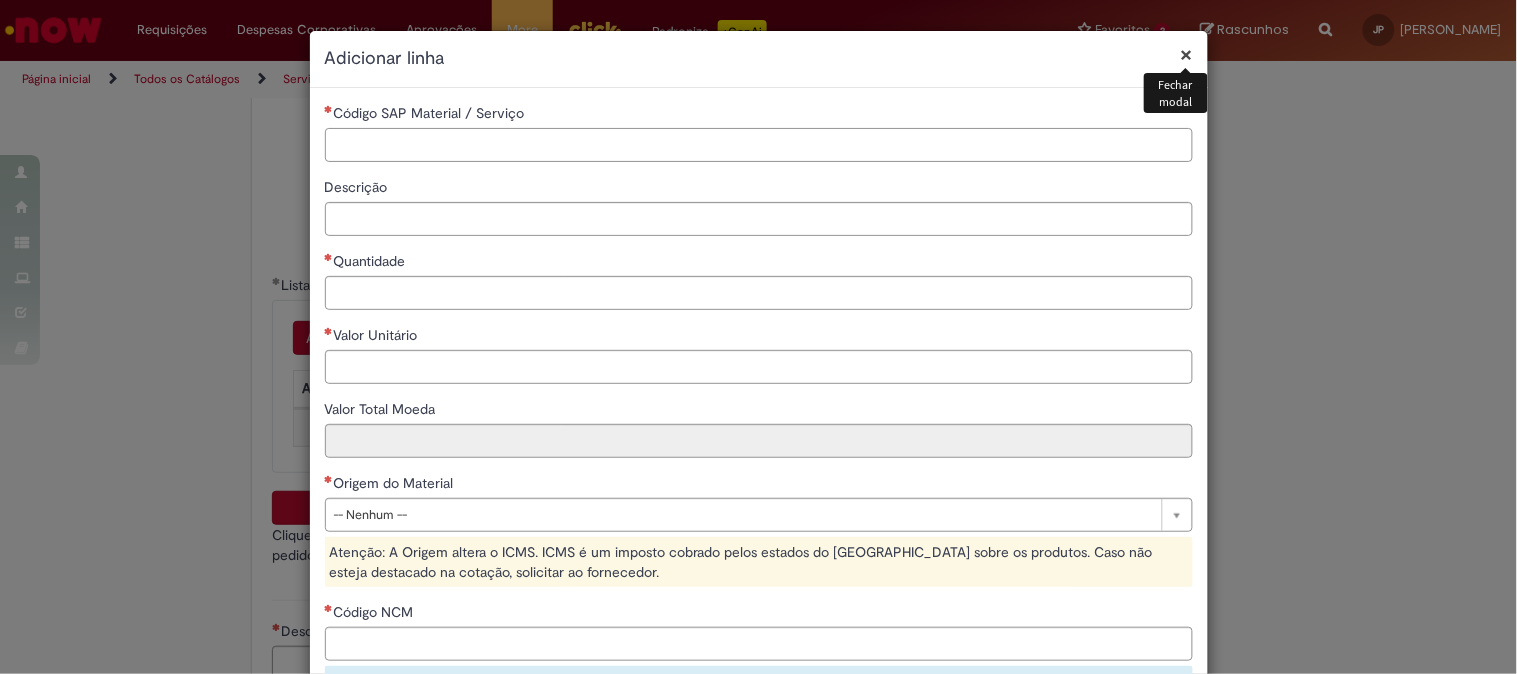 click on "Código SAP Material / Serviço" at bounding box center (759, 145) 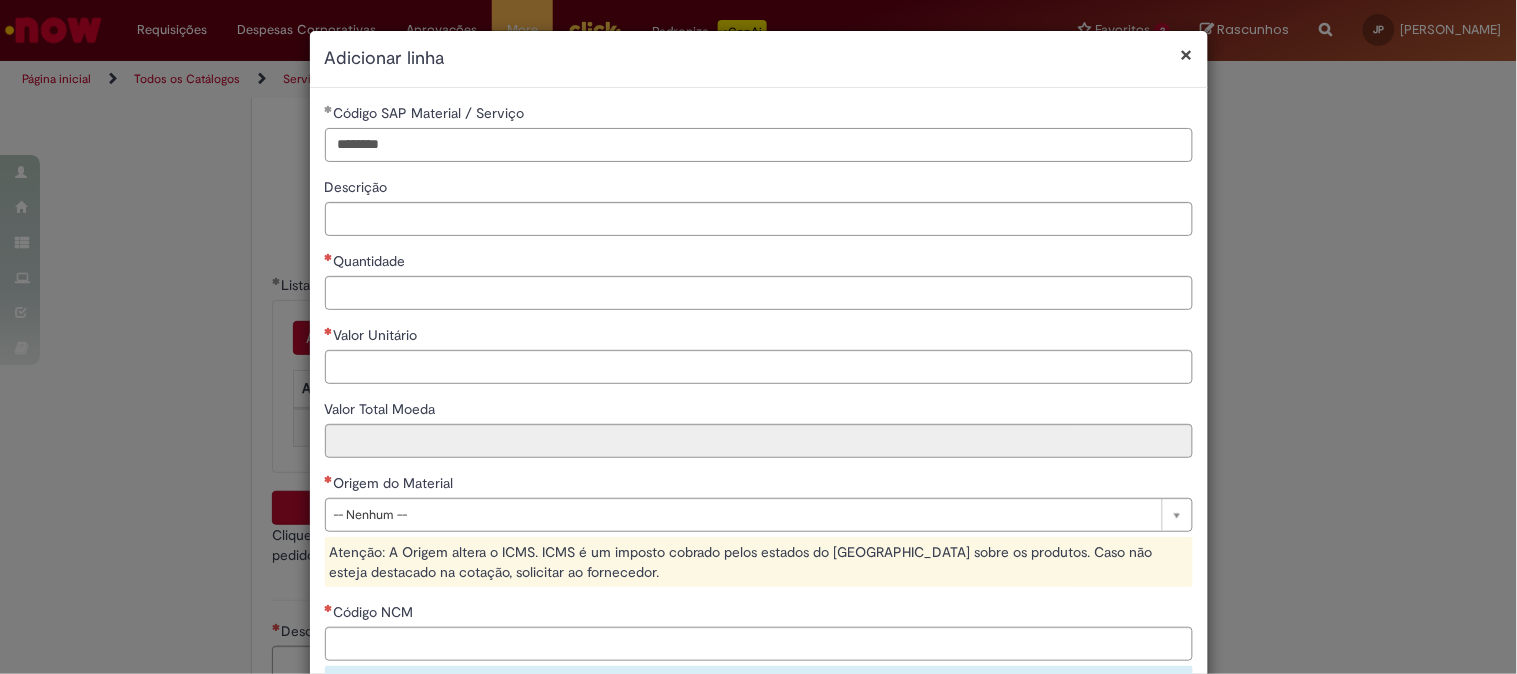 type on "********" 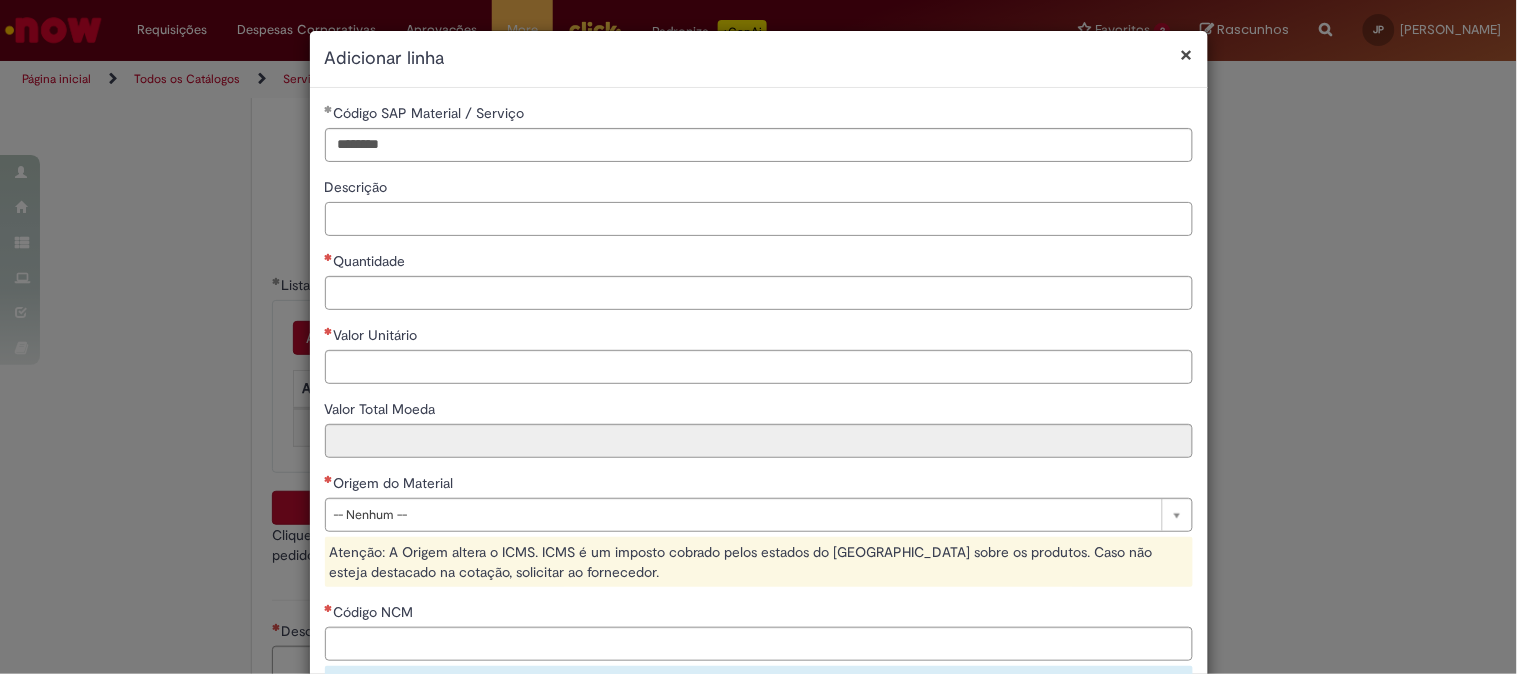click on "Descrição" at bounding box center (759, 219) 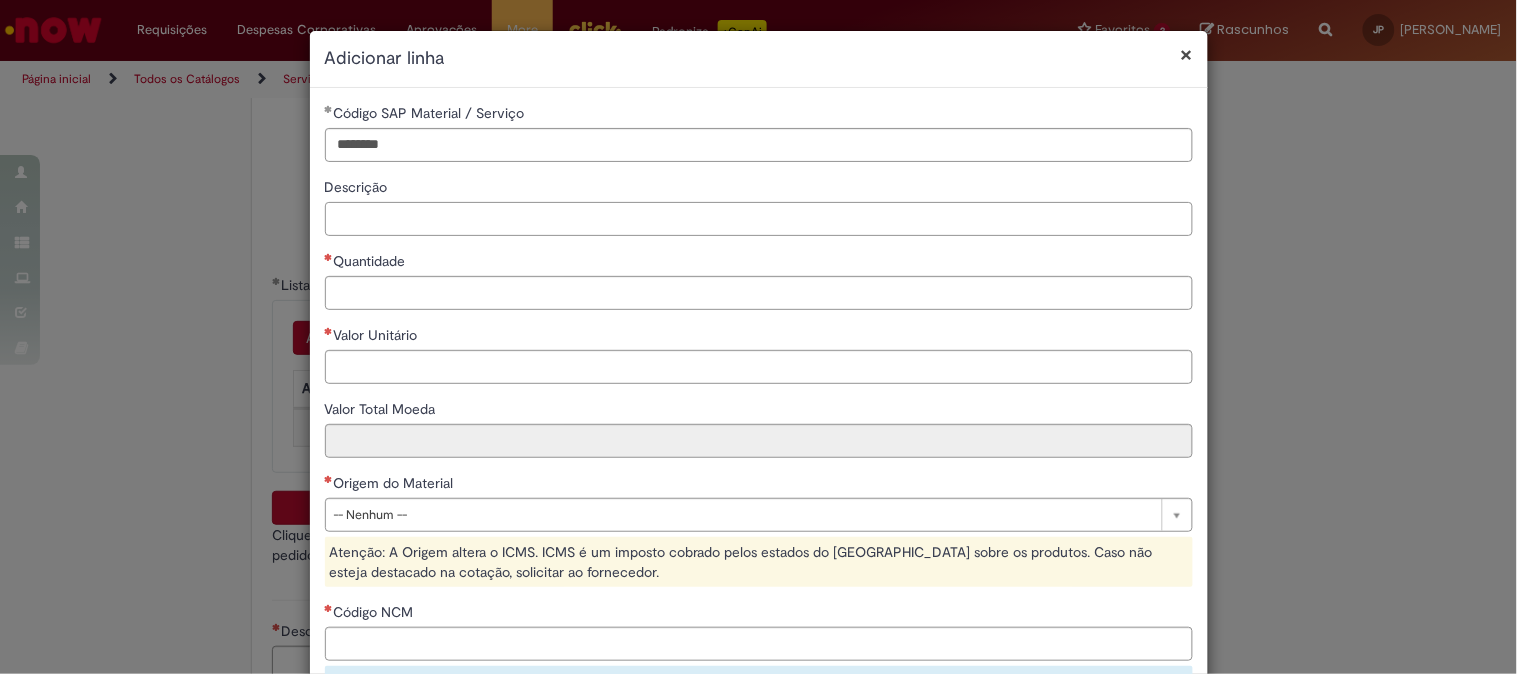 click on "Descrição" at bounding box center (759, 219) 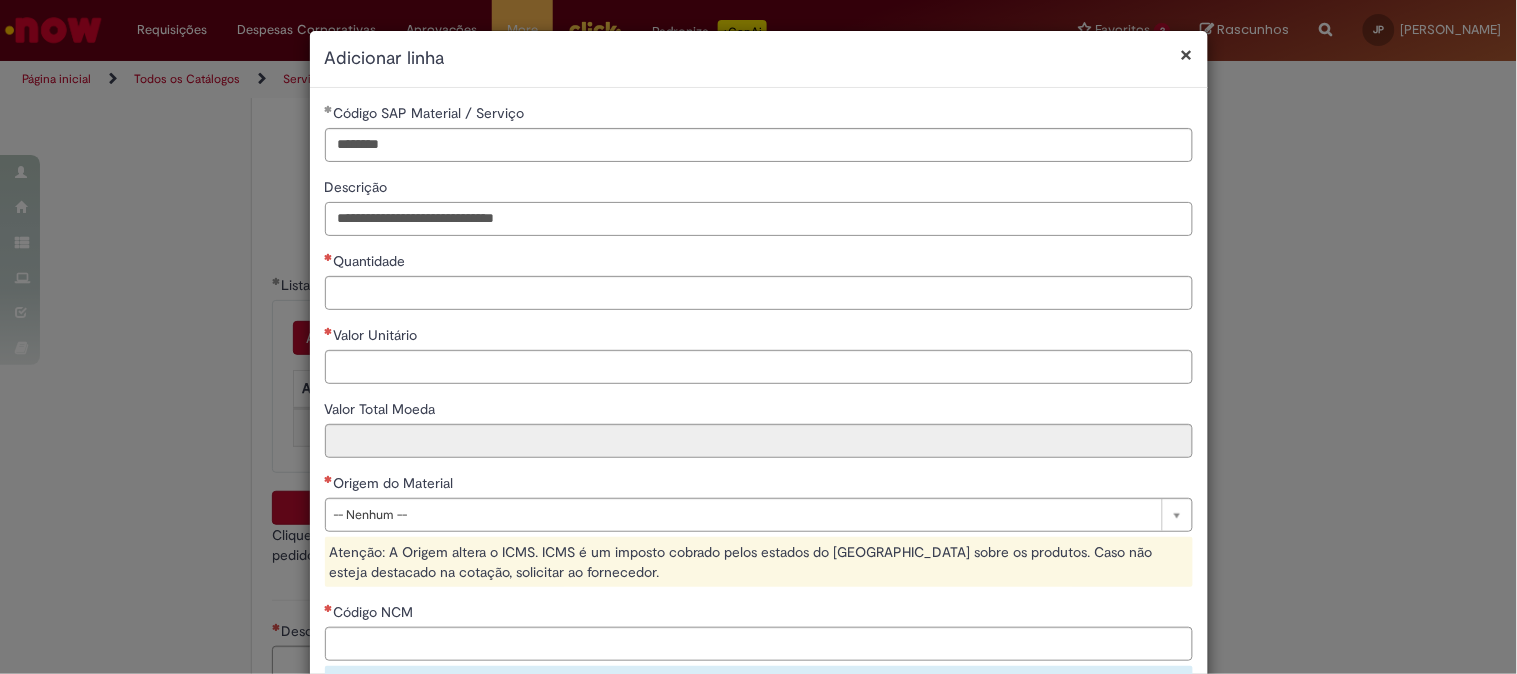 drag, startPoint x: 642, startPoint y: 223, endPoint x: 0, endPoint y: 164, distance: 644.7054 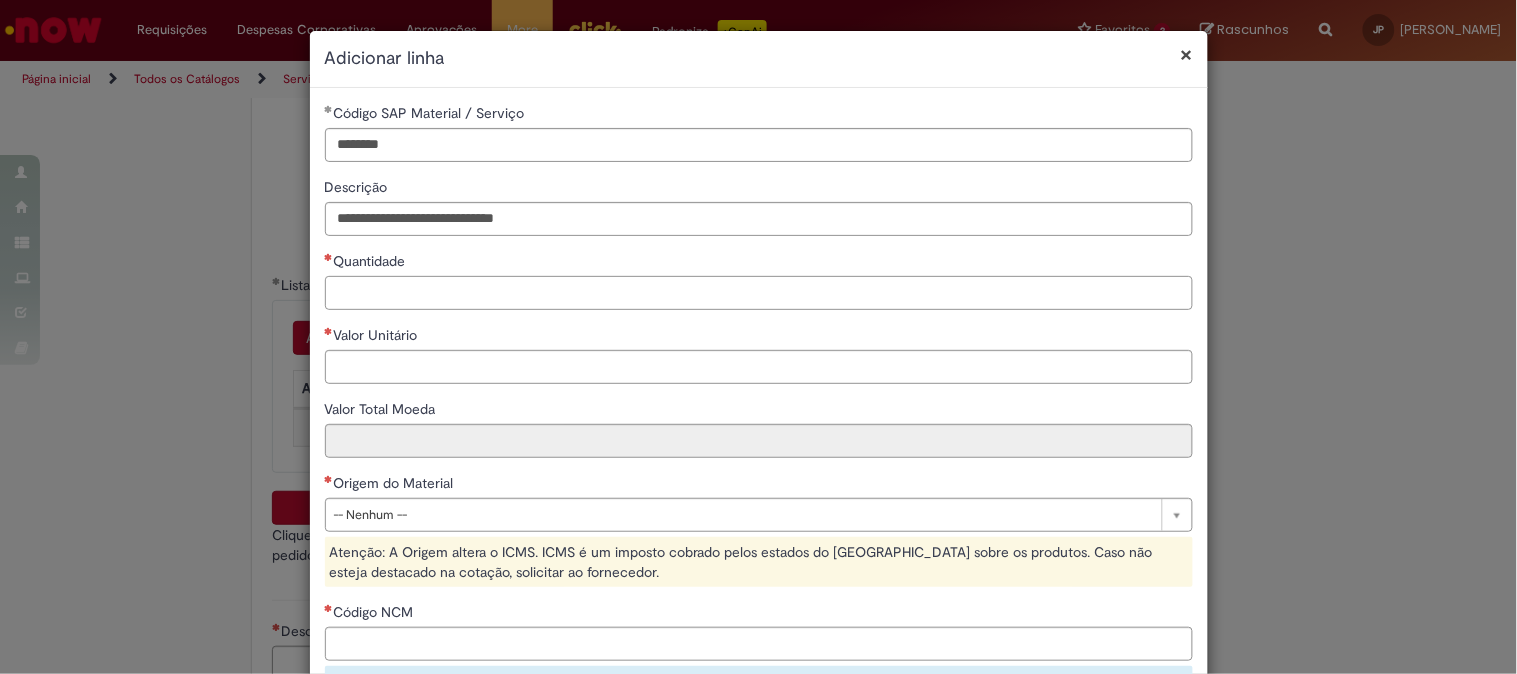 click on "Quantidade" at bounding box center [759, 293] 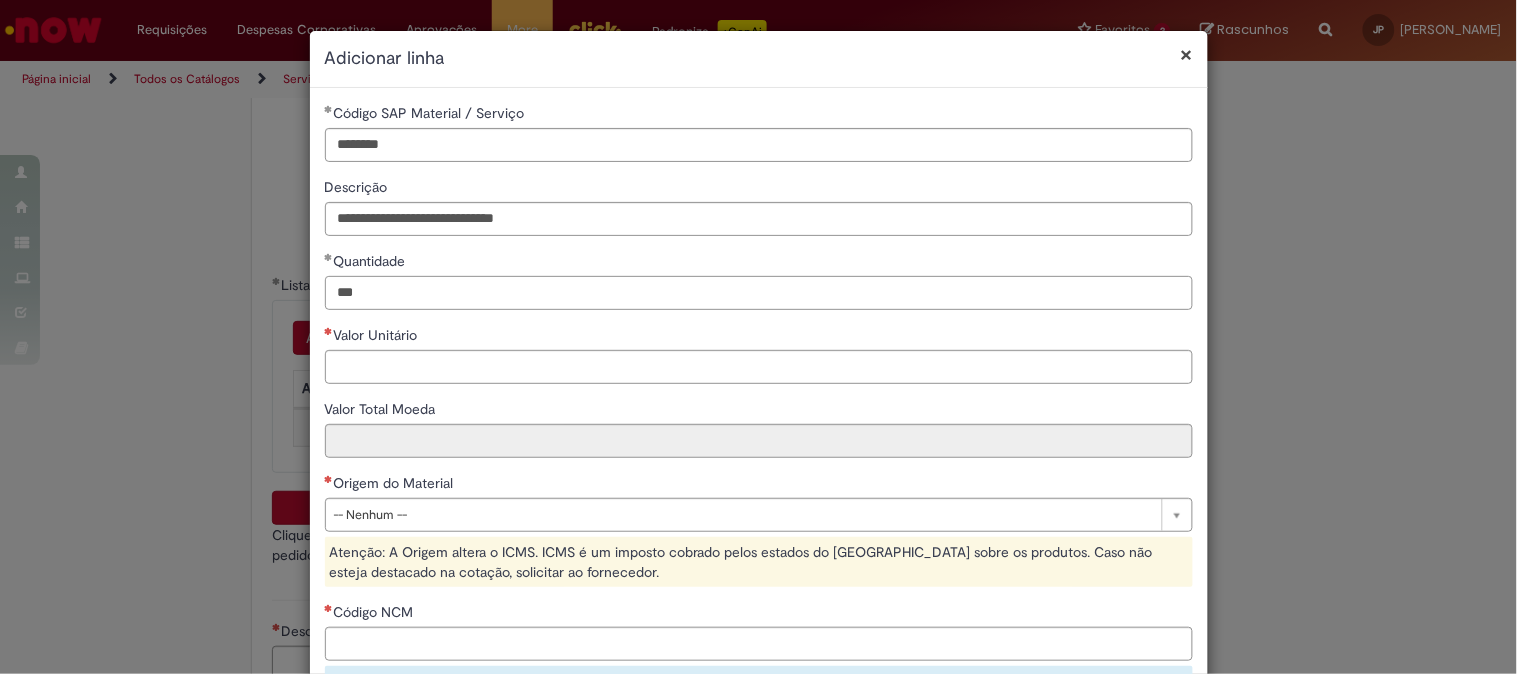 type on "***" 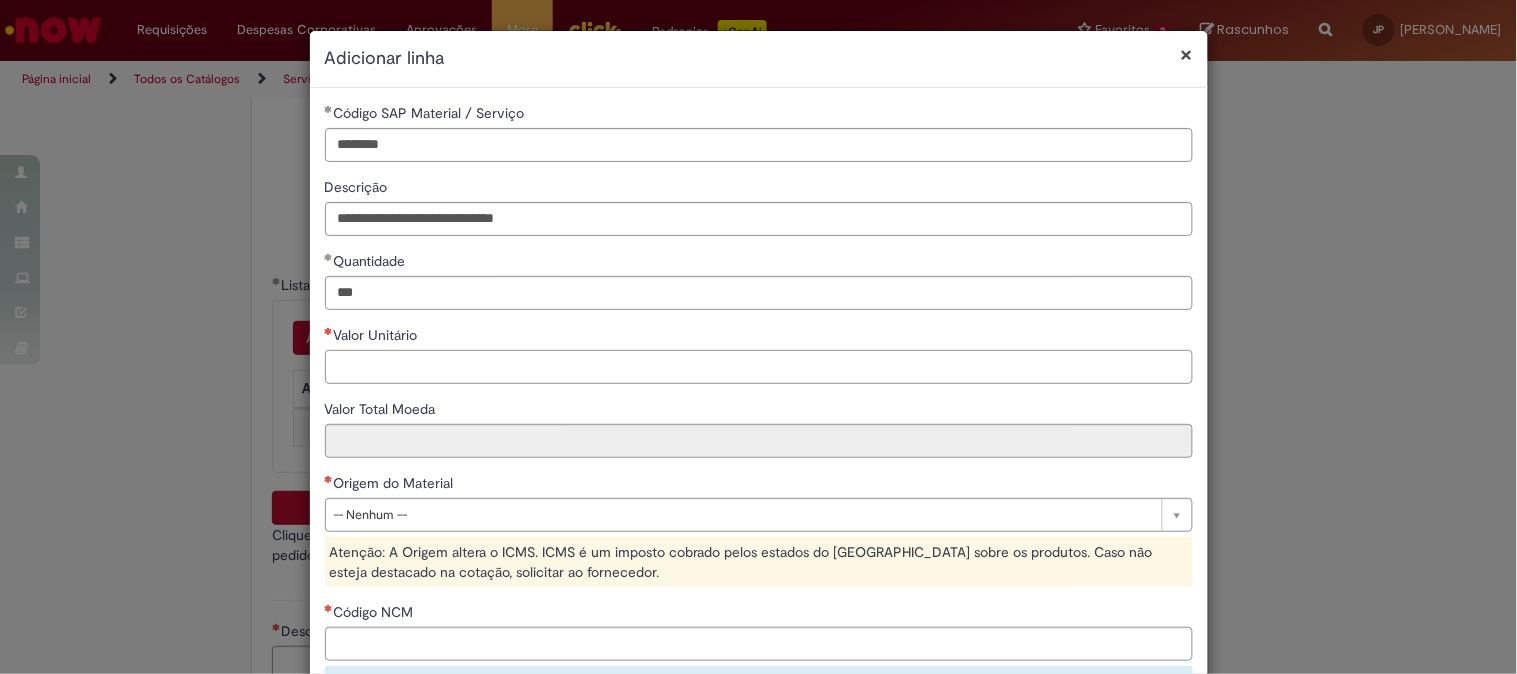 click on "Valor Unitário" at bounding box center (759, 367) 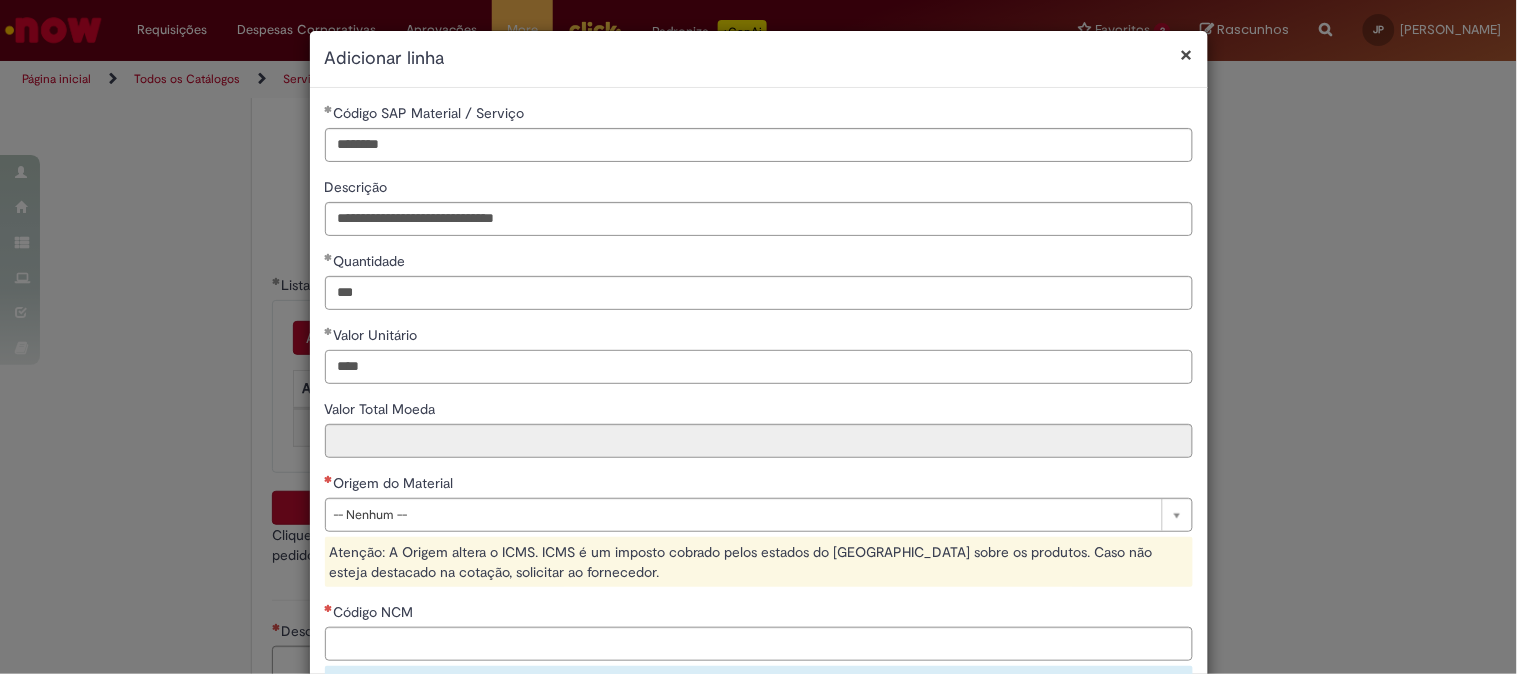 type on "****" 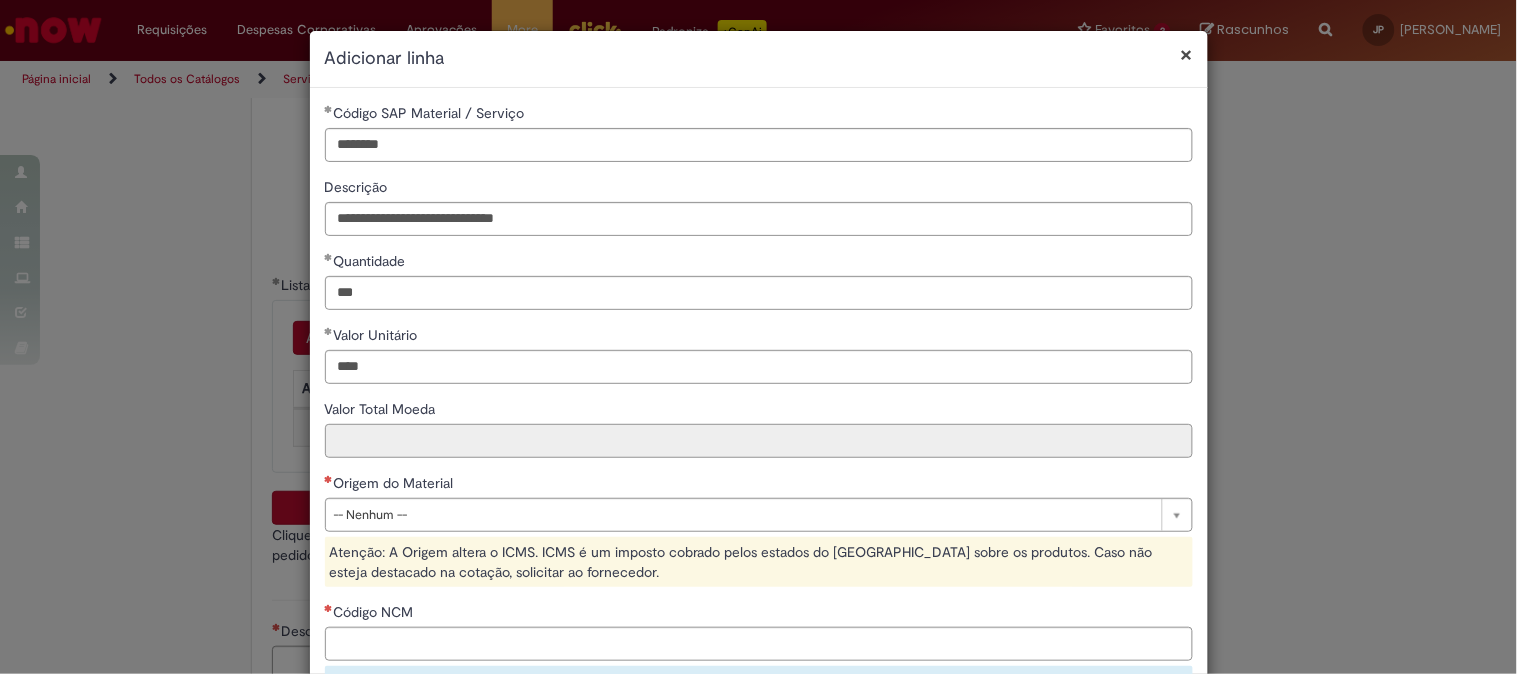 type on "********" 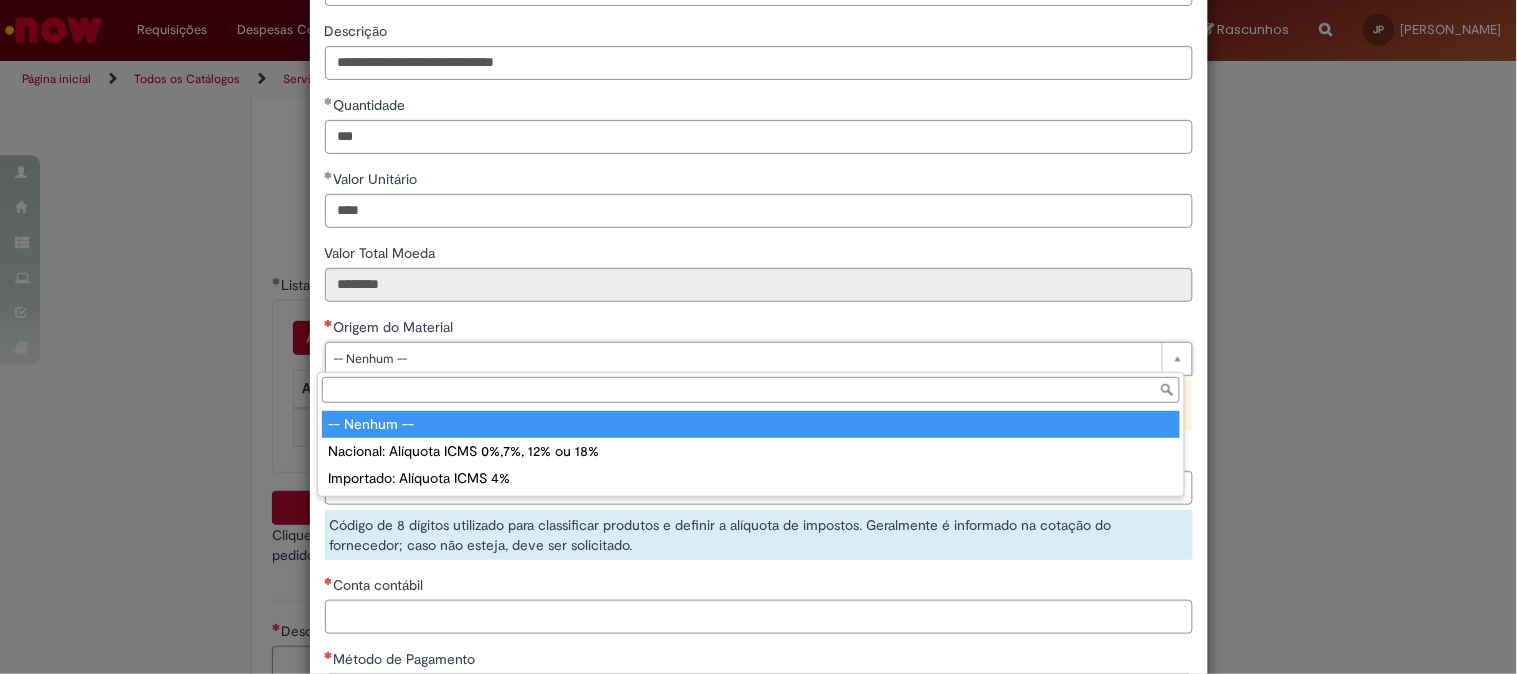 scroll, scrollTop: 155, scrollLeft: 0, axis: vertical 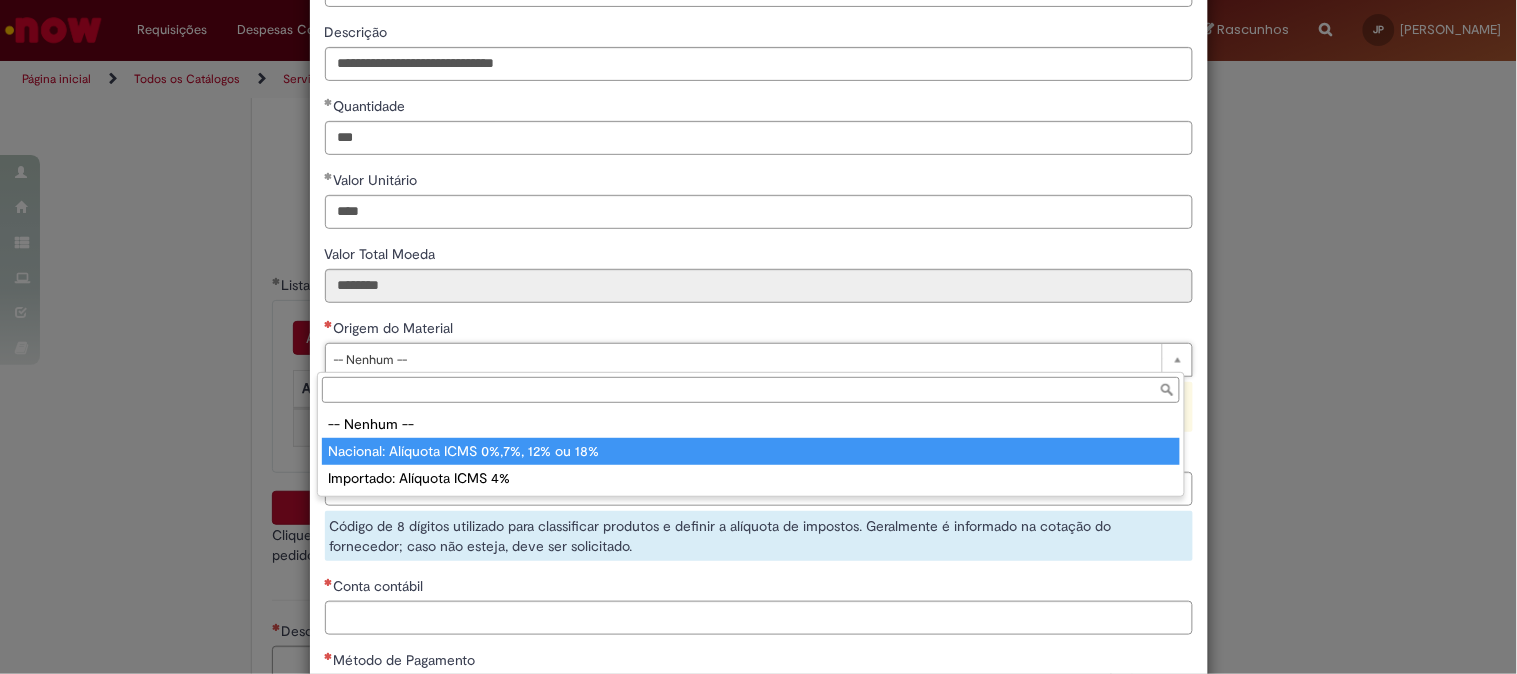 type on "**********" 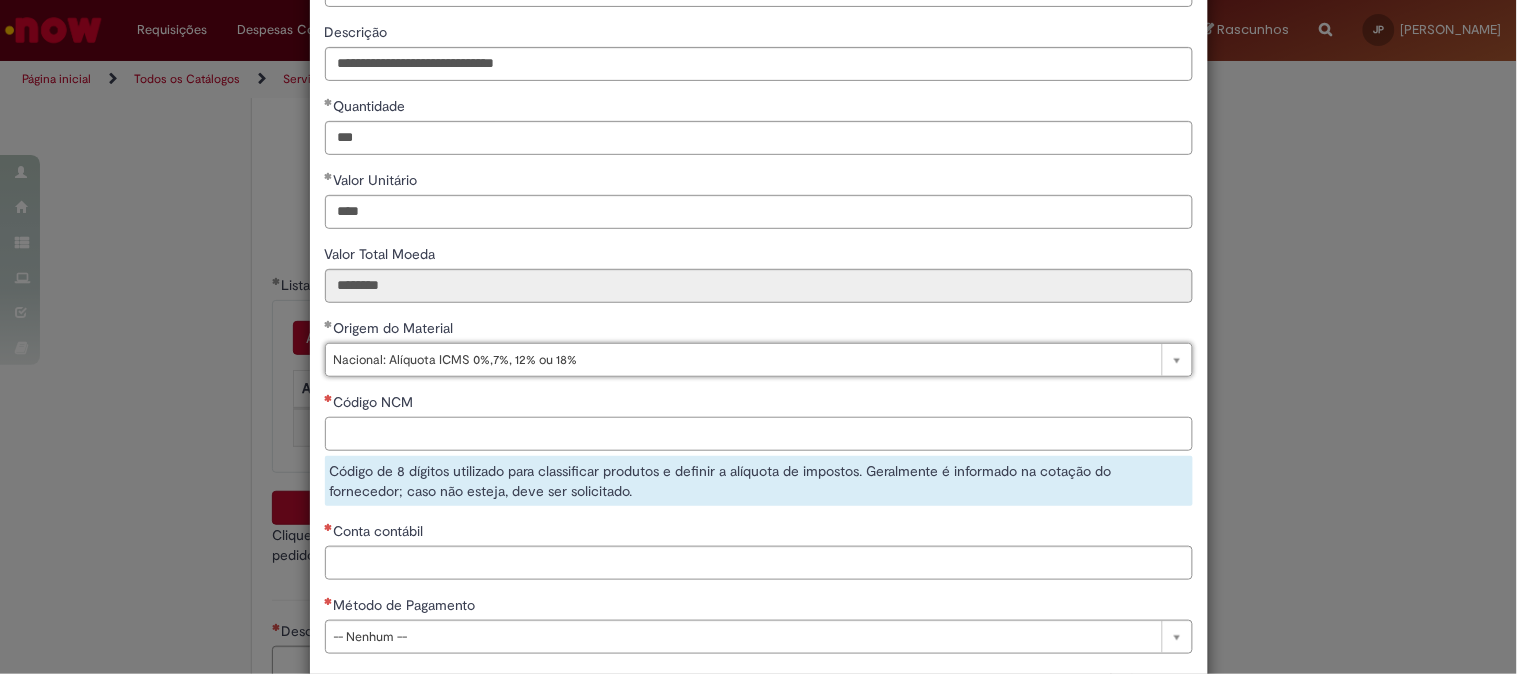 click on "Código NCM" at bounding box center [759, 434] 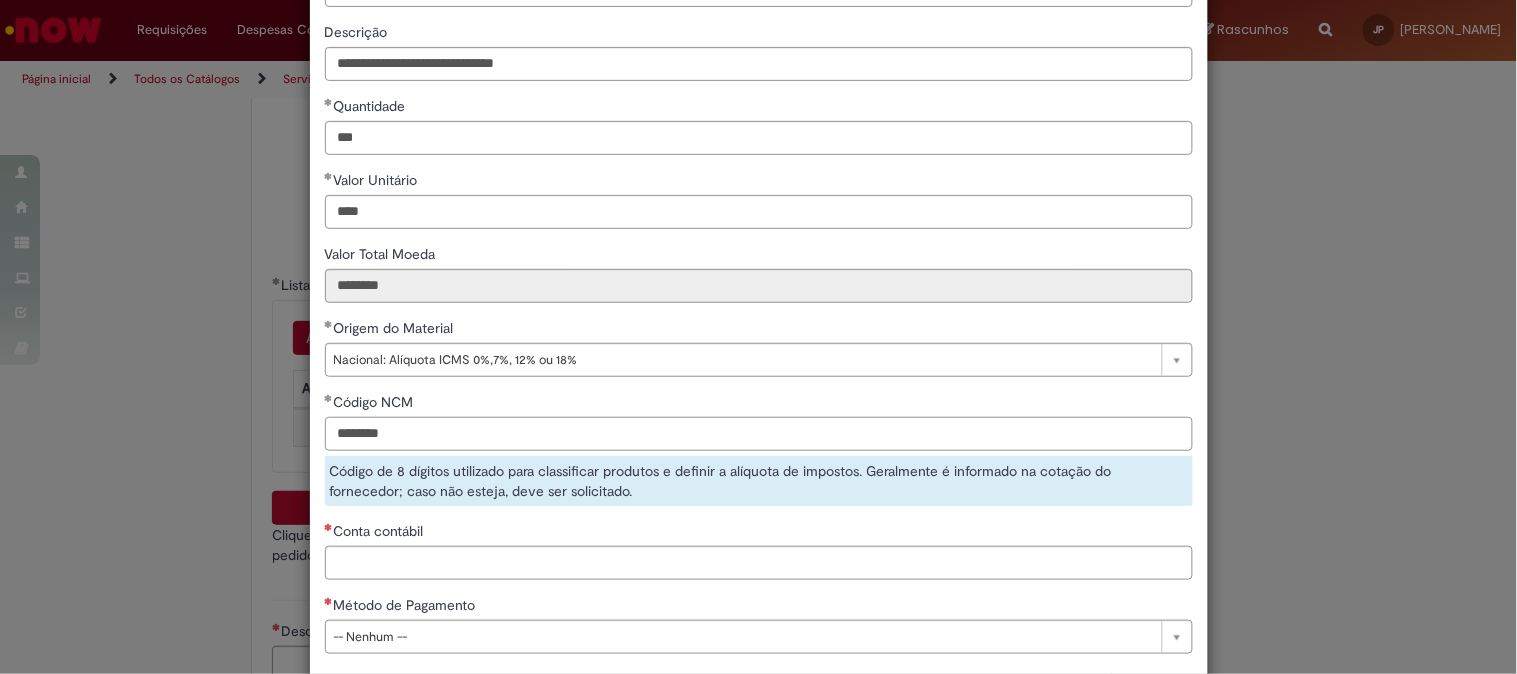 type on "********" 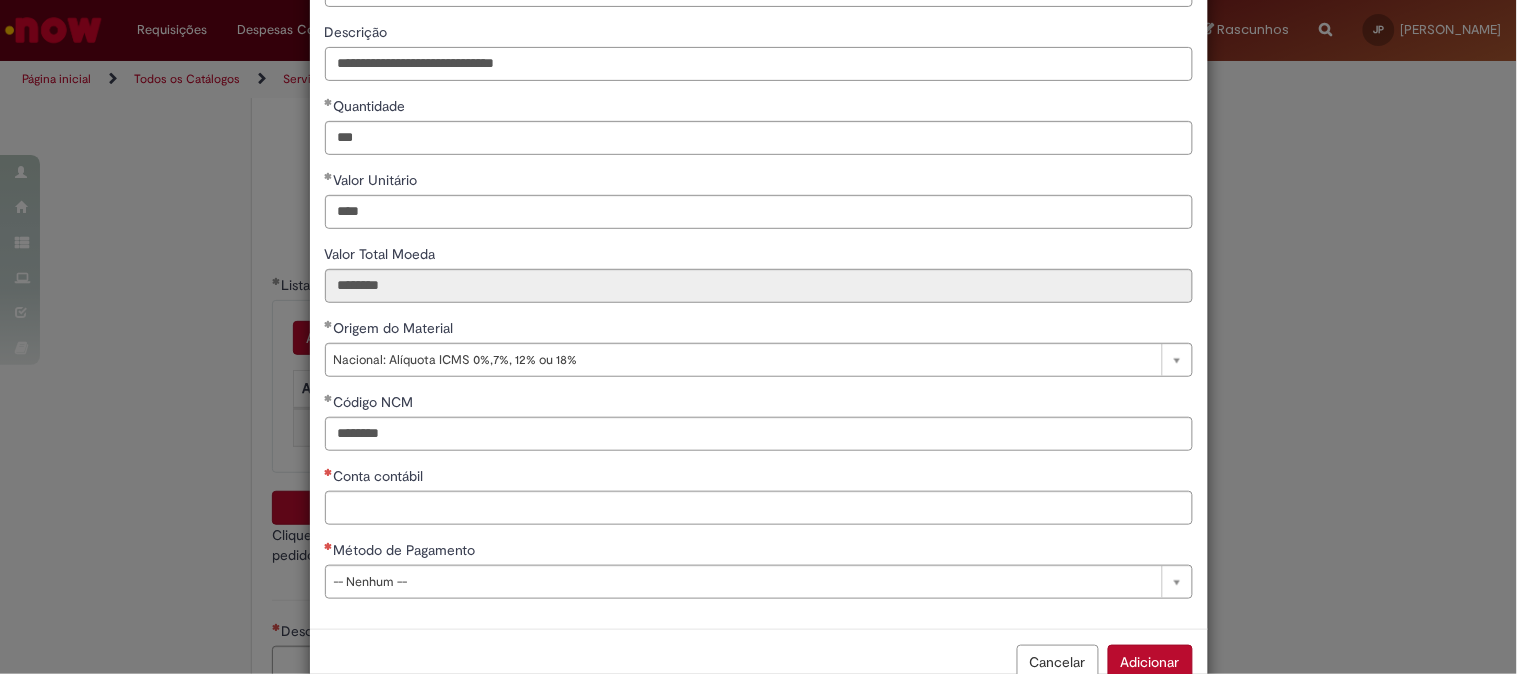 drag, startPoint x: 611, startPoint y: 63, endPoint x: 0, endPoint y: 40, distance: 611.43274 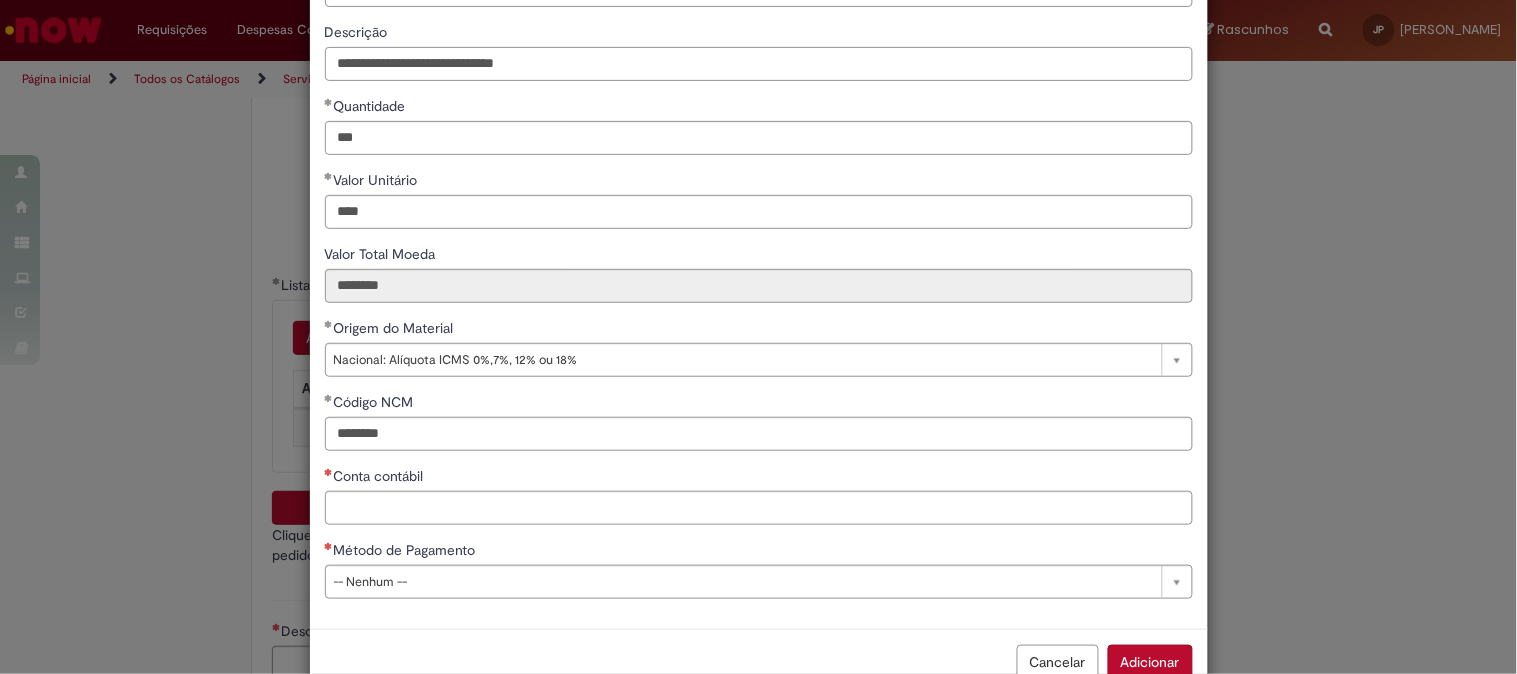 click on "**********" at bounding box center (758, 337) 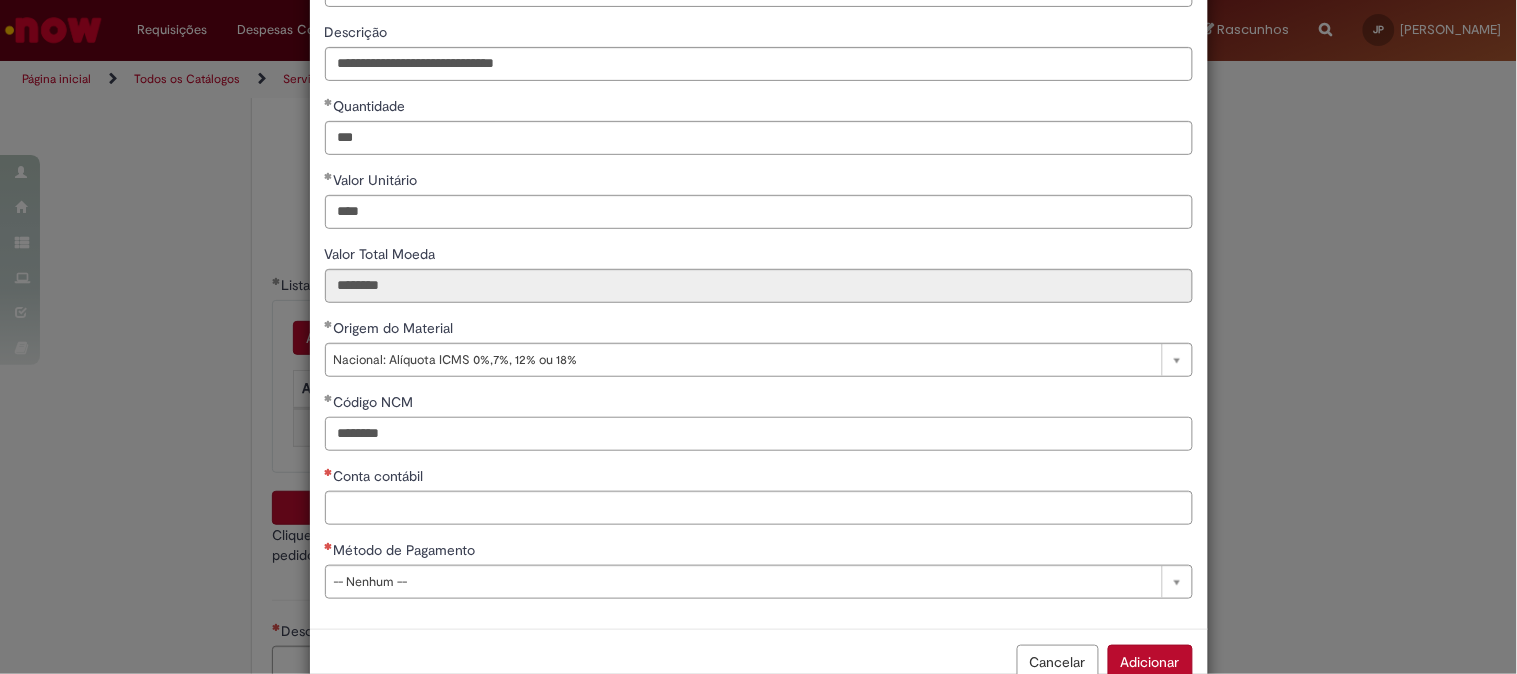 click on "********" at bounding box center [759, 434] 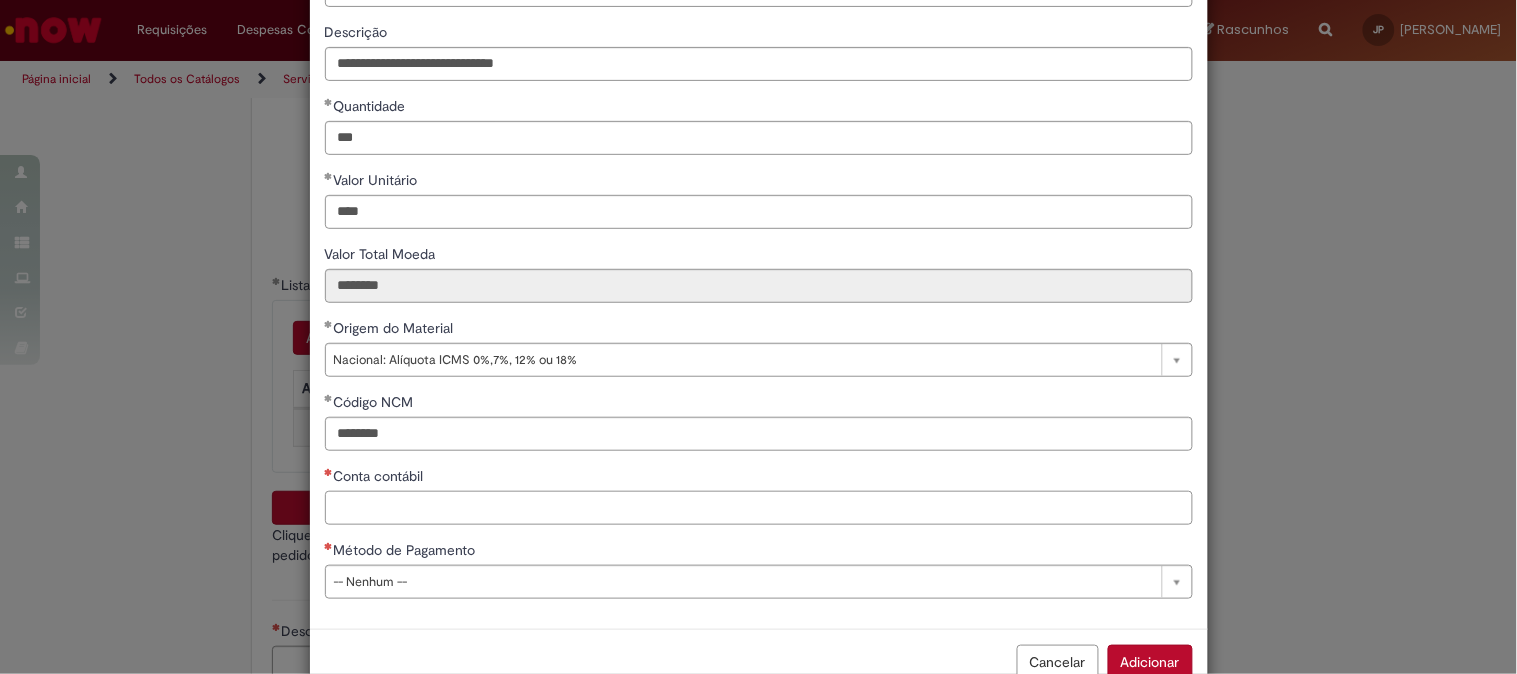 click on "Conta contábil" at bounding box center (759, 508) 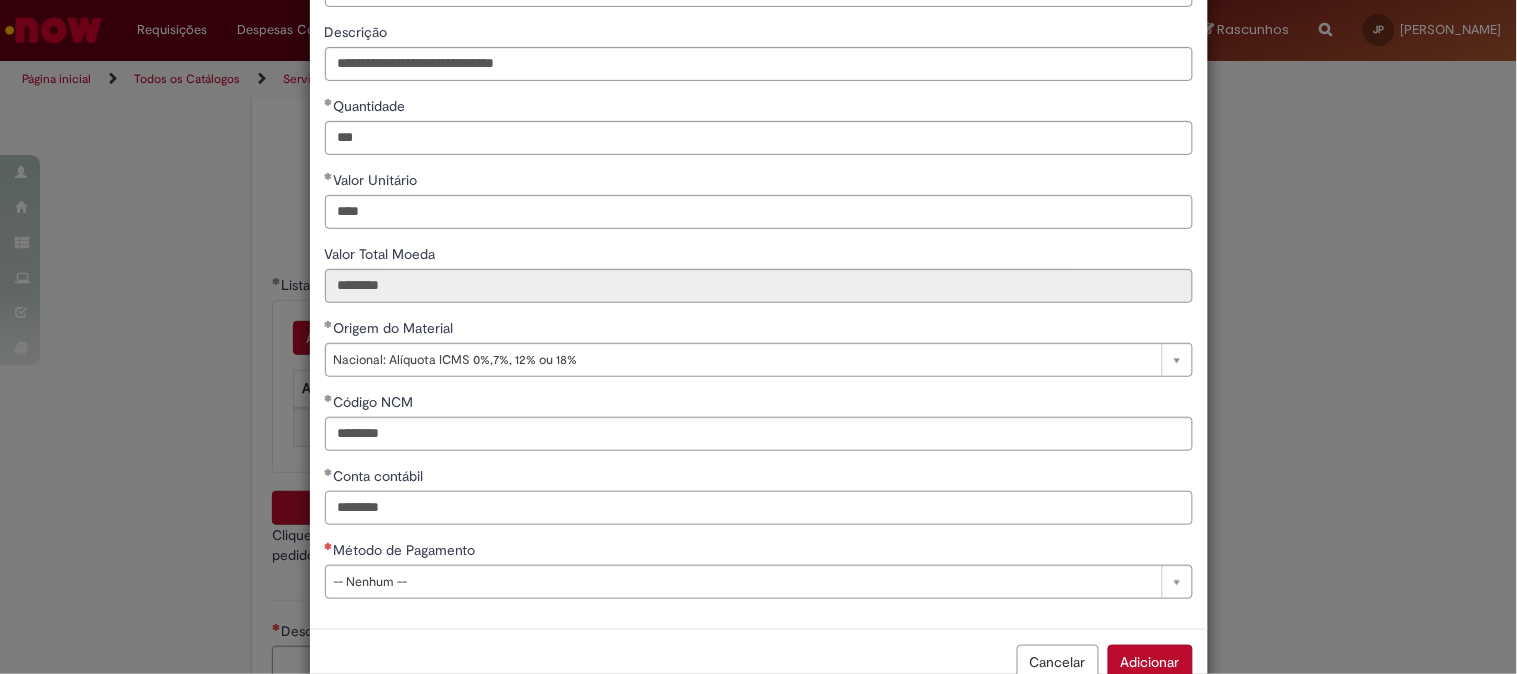type on "********" 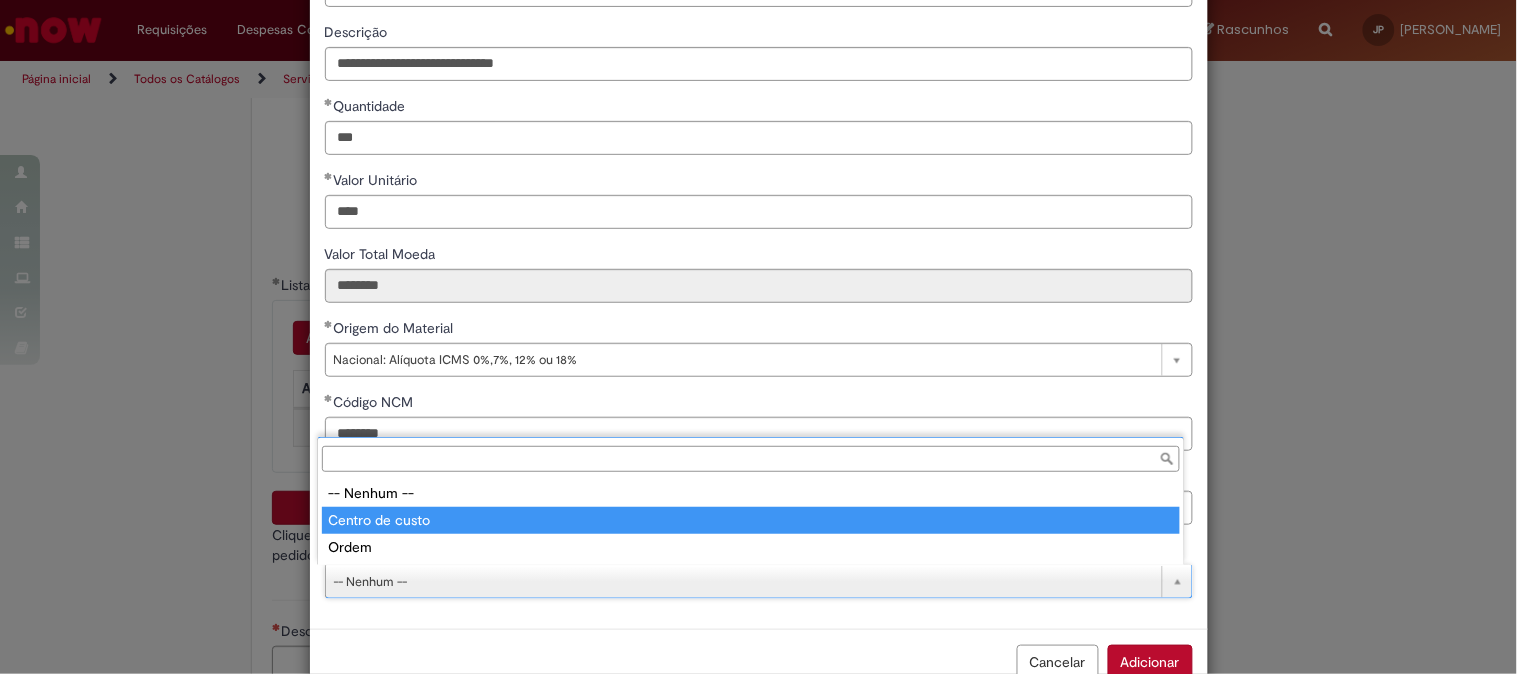 type on "**********" 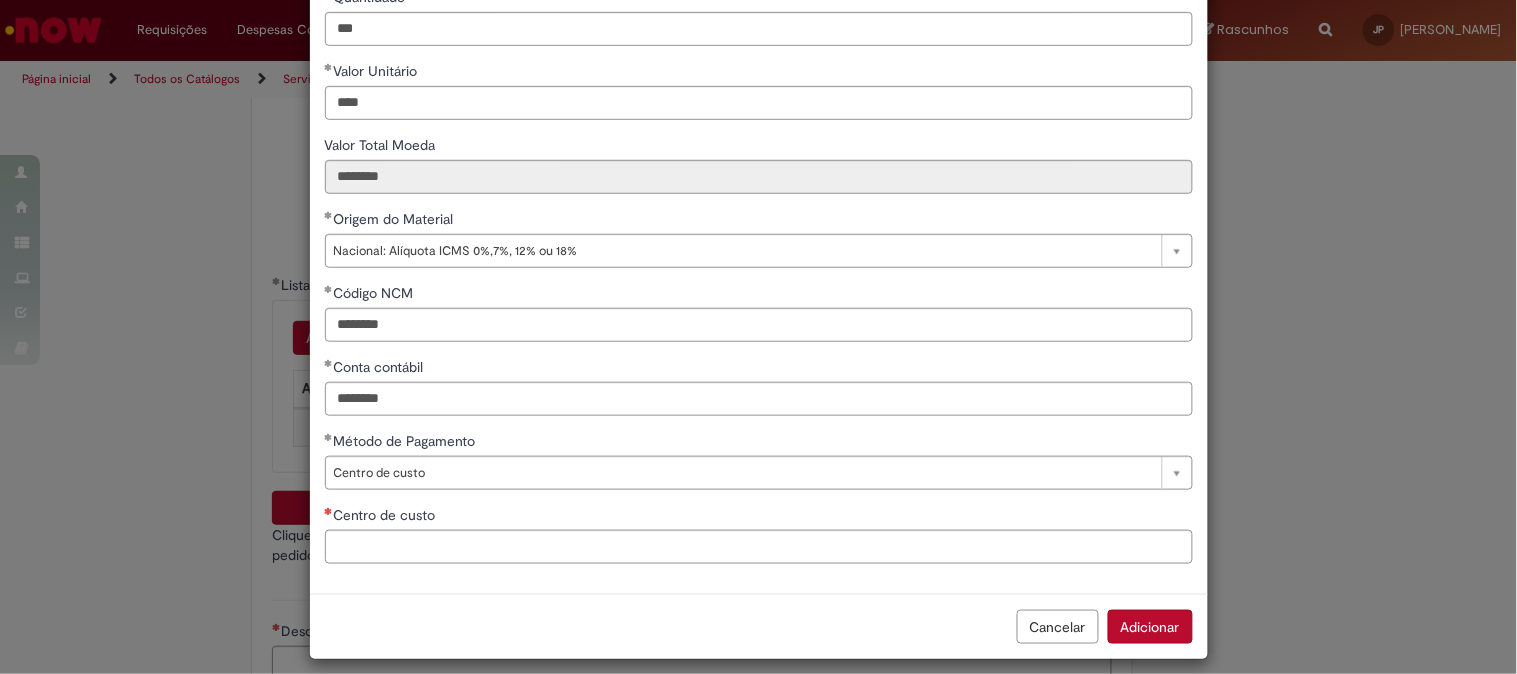 scroll, scrollTop: 282, scrollLeft: 0, axis: vertical 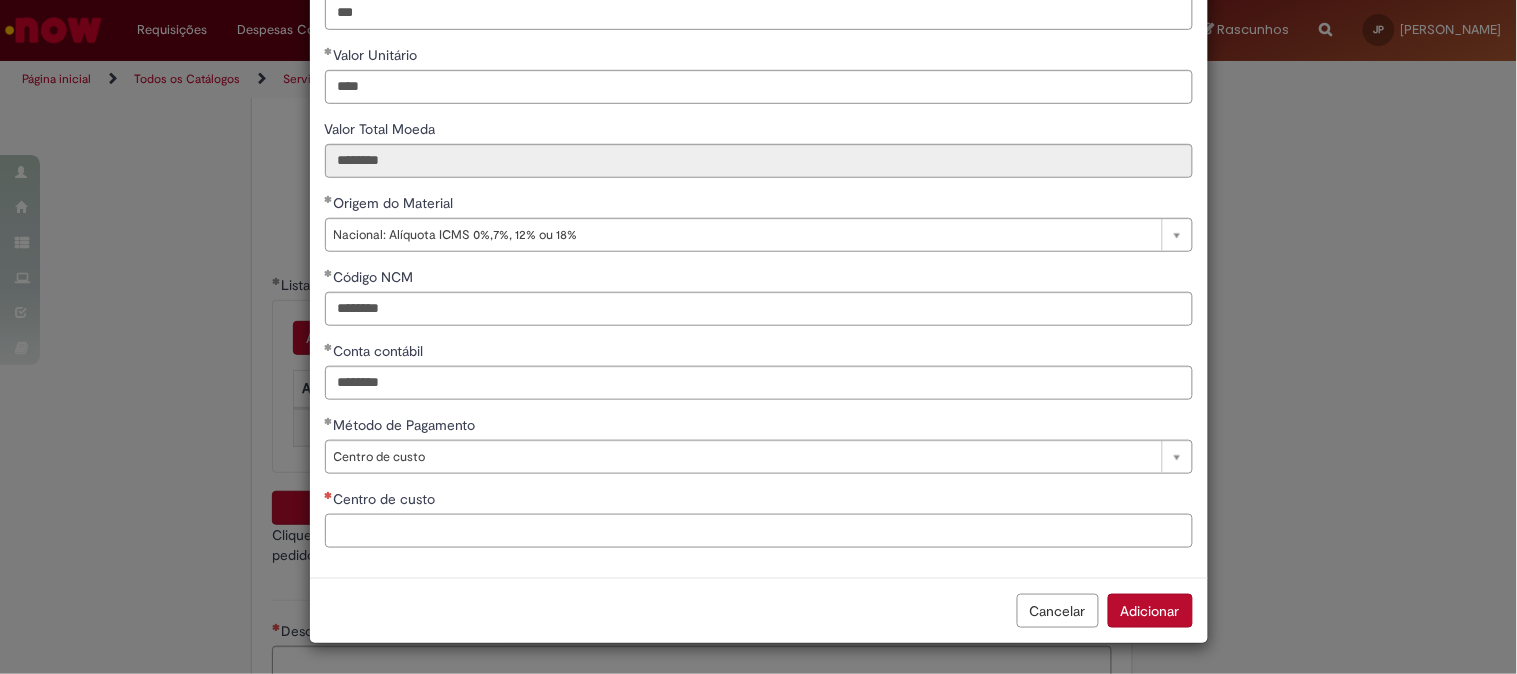 click on "Centro de custo" at bounding box center (759, 531) 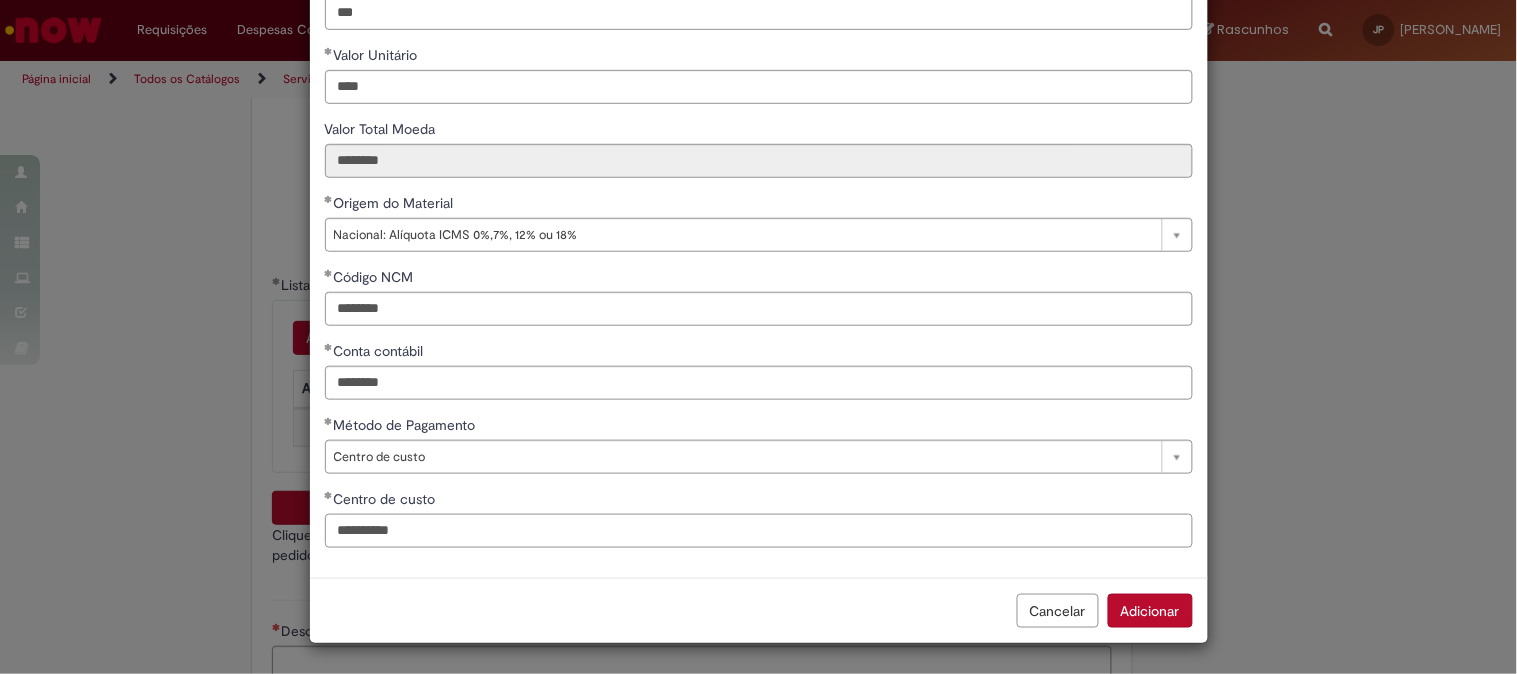 type on "**********" 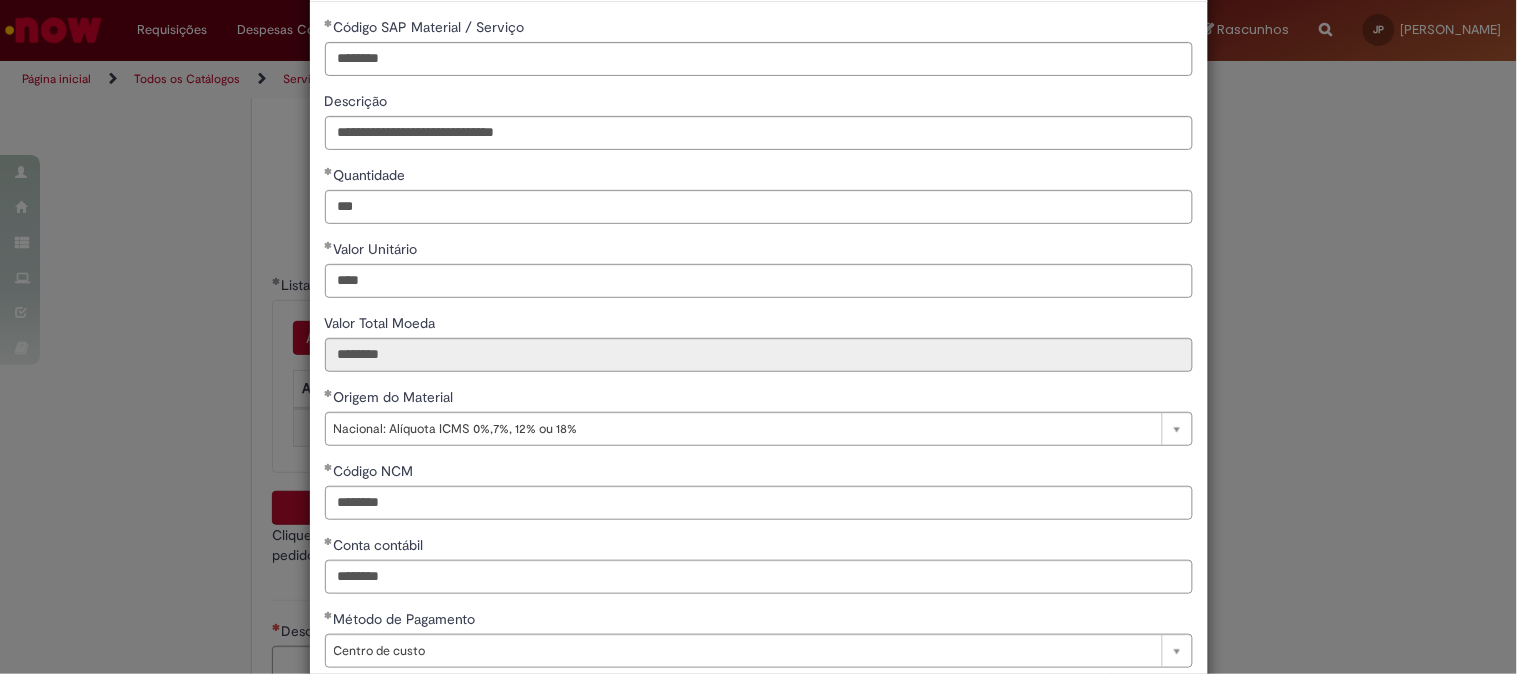 scroll, scrollTop: 0, scrollLeft: 0, axis: both 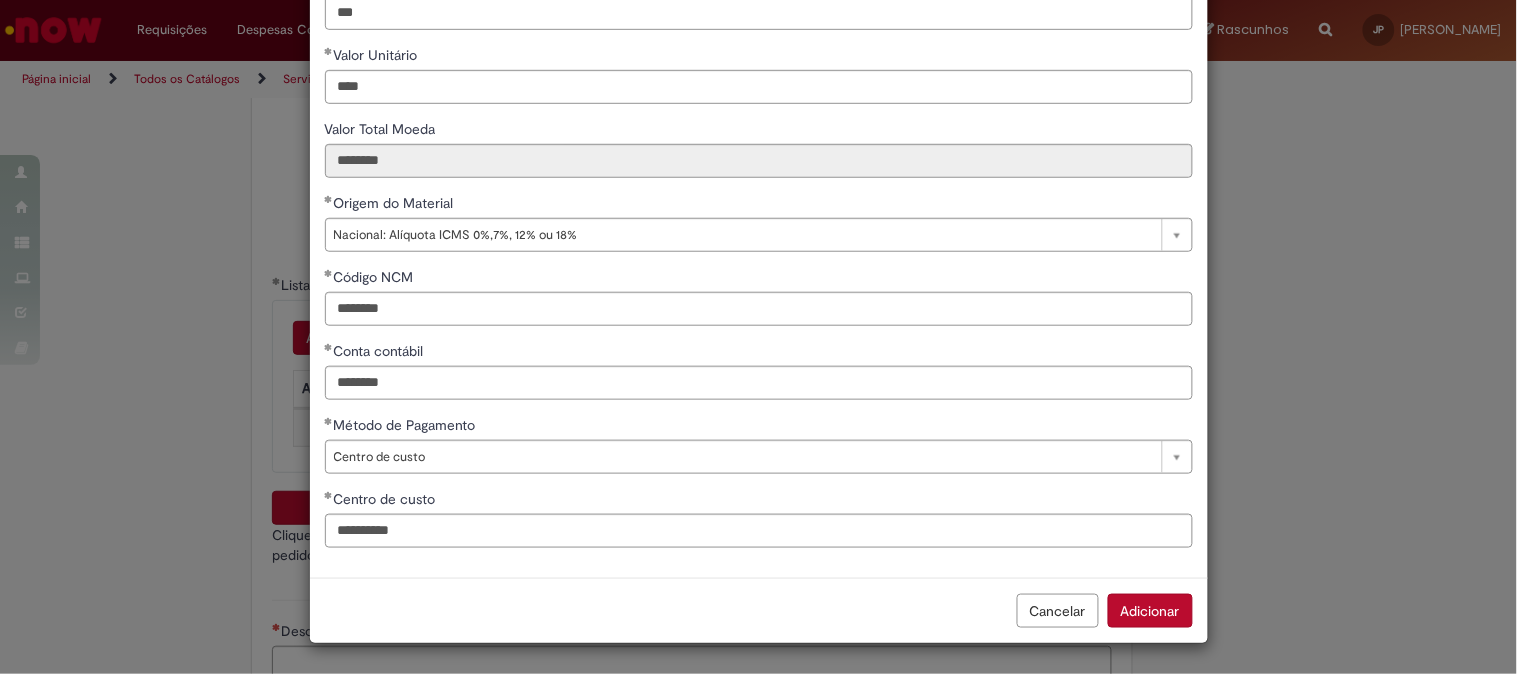 click on "Adicionar" at bounding box center (1150, 611) 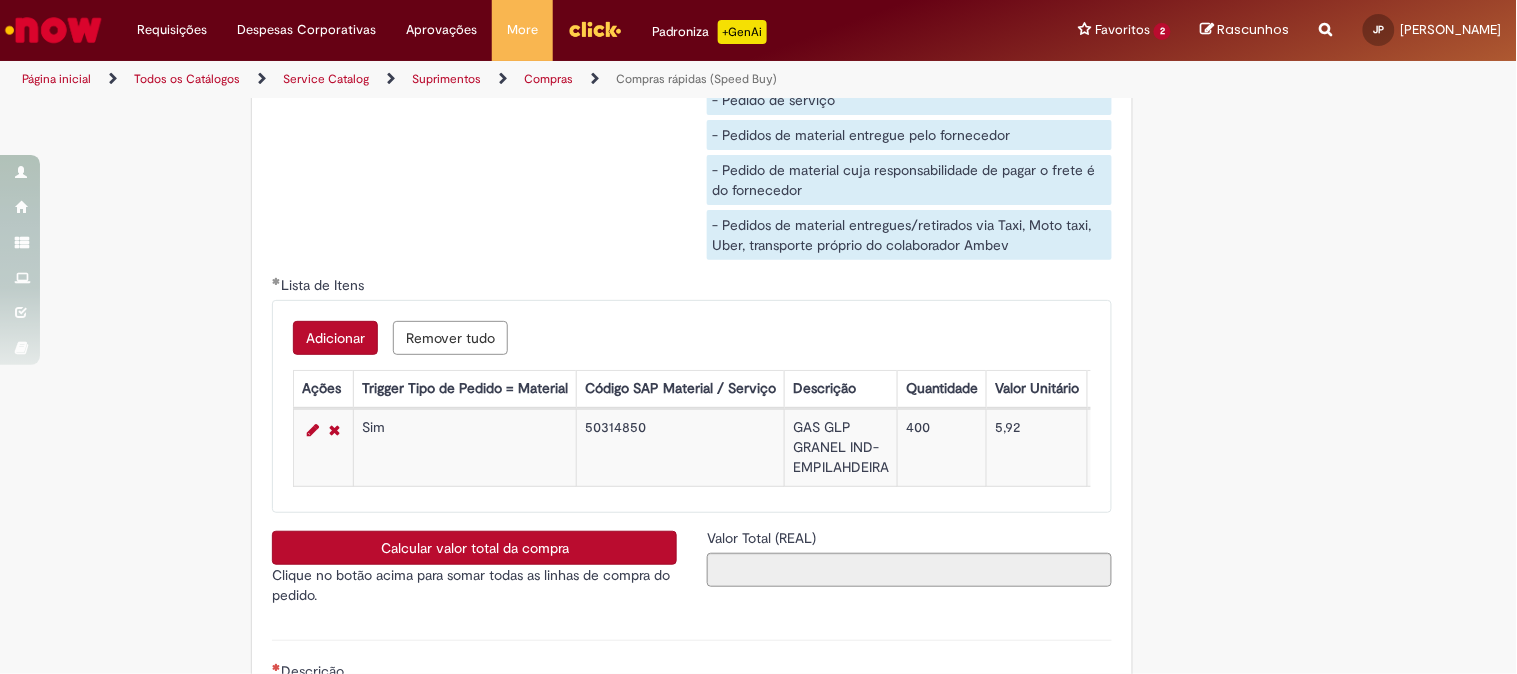click on "Calcular valor total da compra" at bounding box center [474, 548] 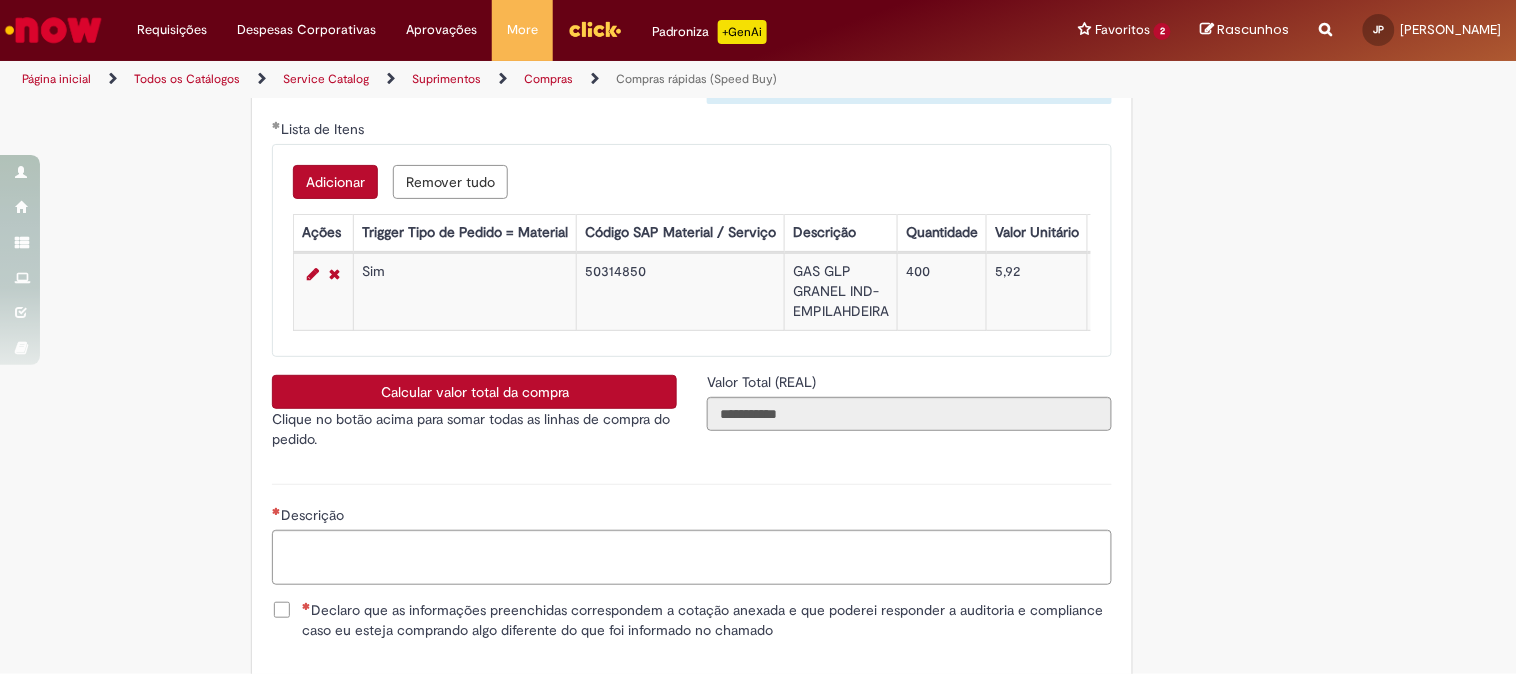 scroll, scrollTop: 3606, scrollLeft: 0, axis: vertical 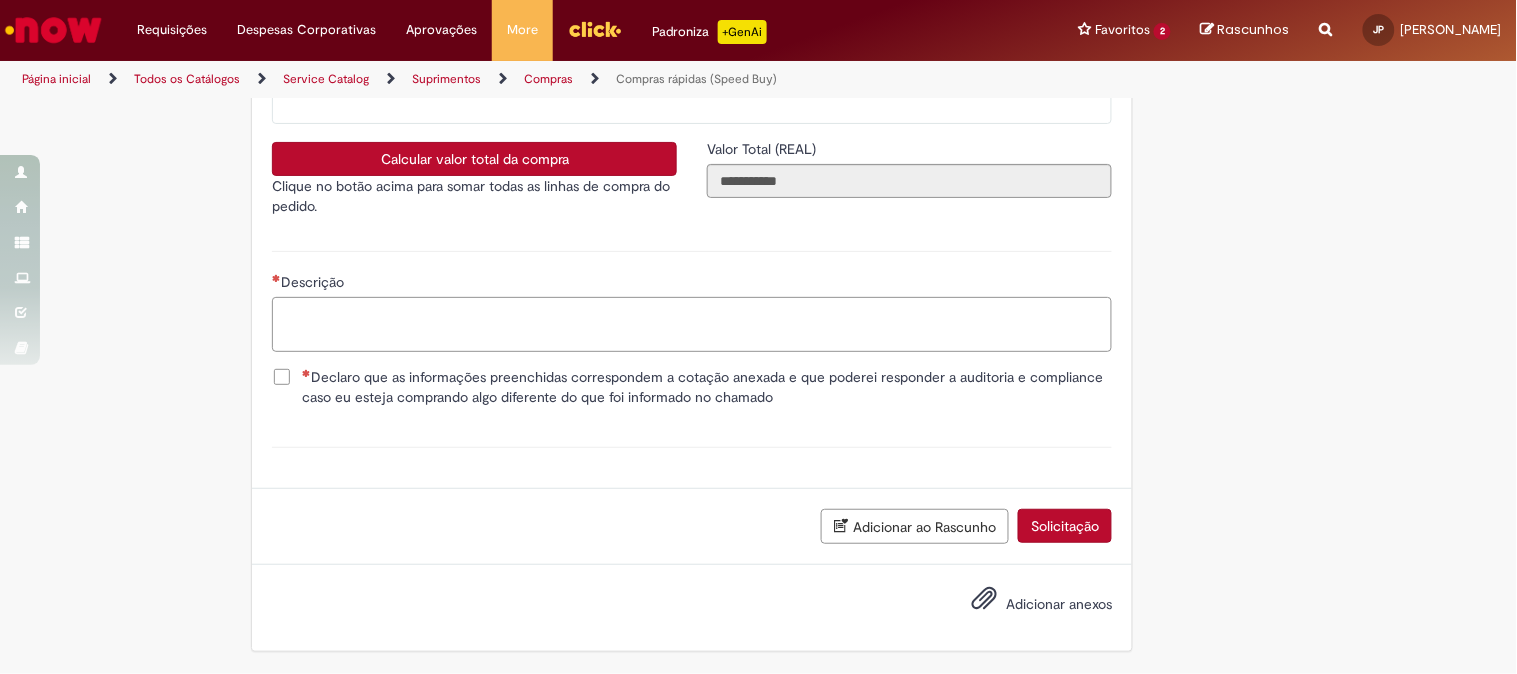 click on "Descrição" at bounding box center [692, 324] 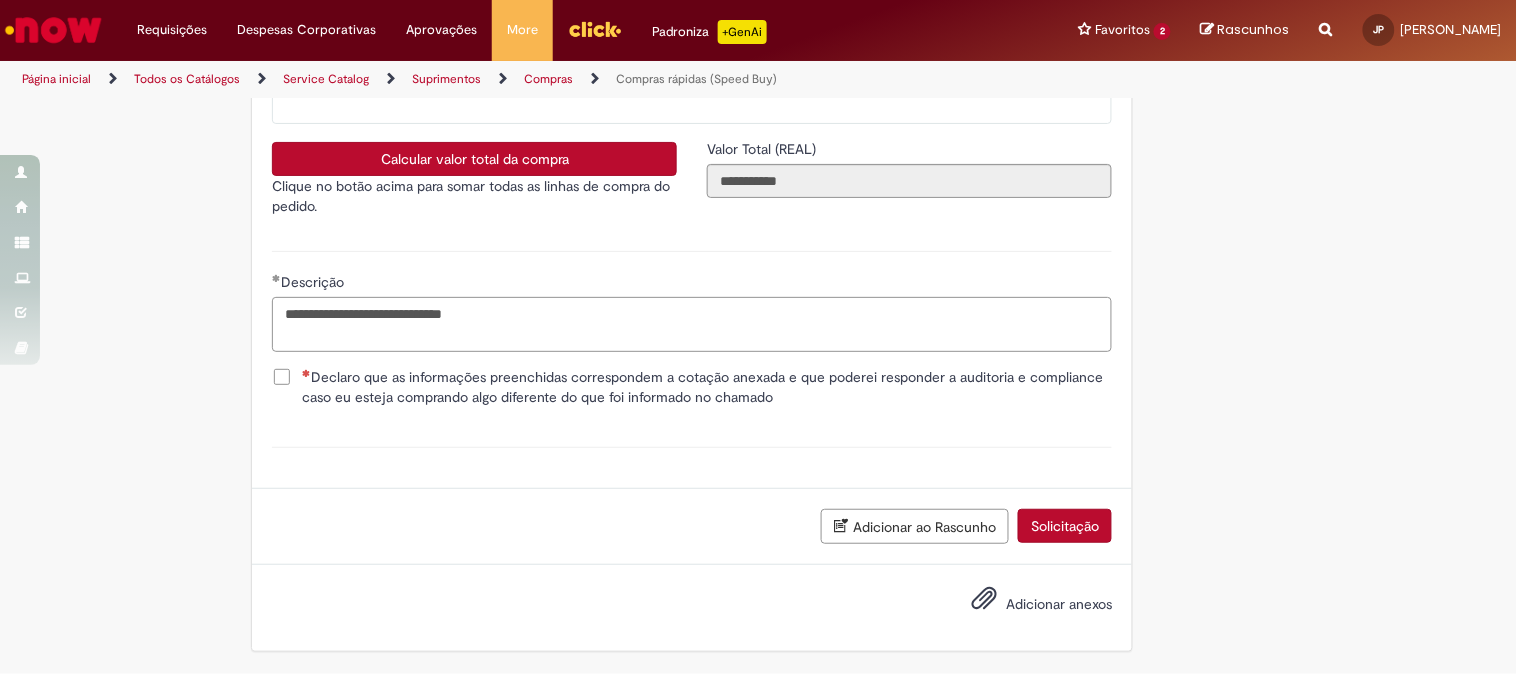 type on "**********" 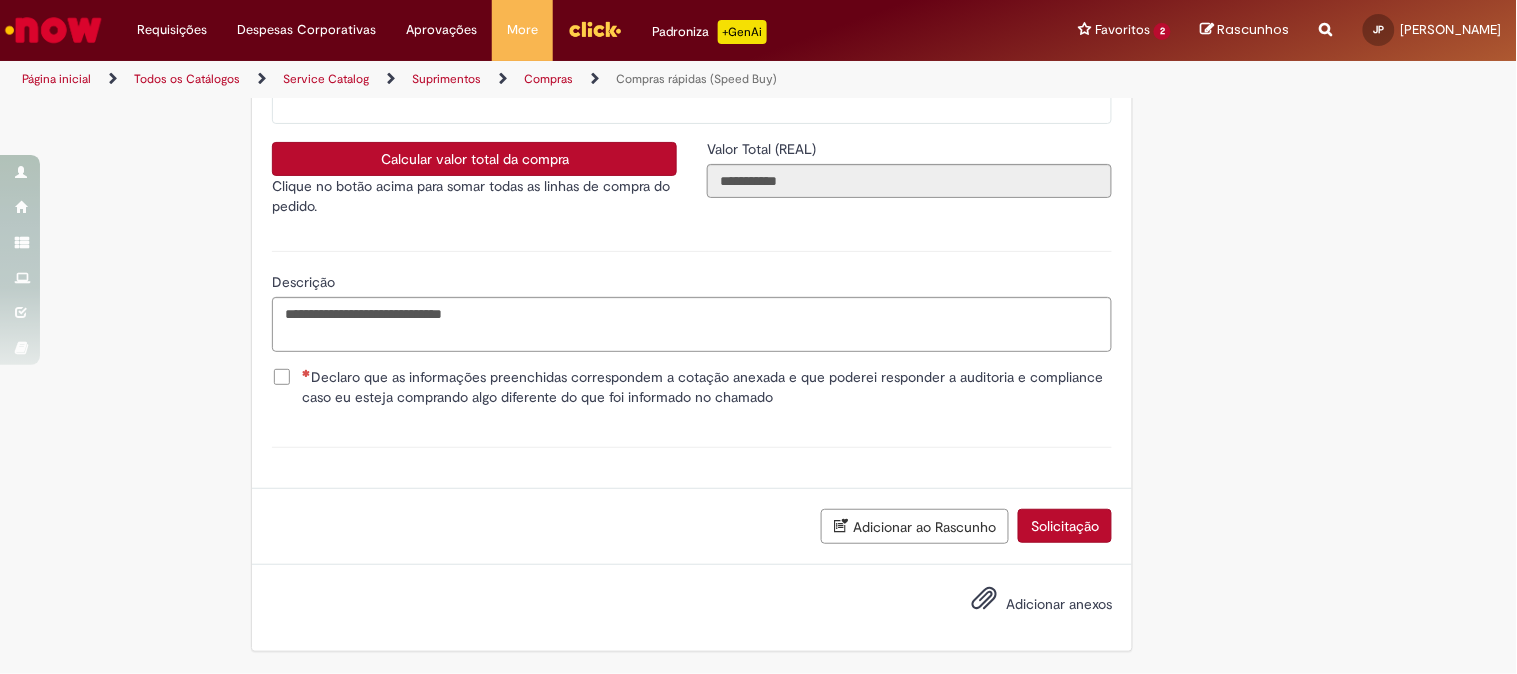 click on "Declaro que as informações preenchidas correspondem a cotação anexada e que poderei responder a auditoria e compliance caso eu esteja comprando algo diferente do que foi informado no chamado" at bounding box center [707, 387] 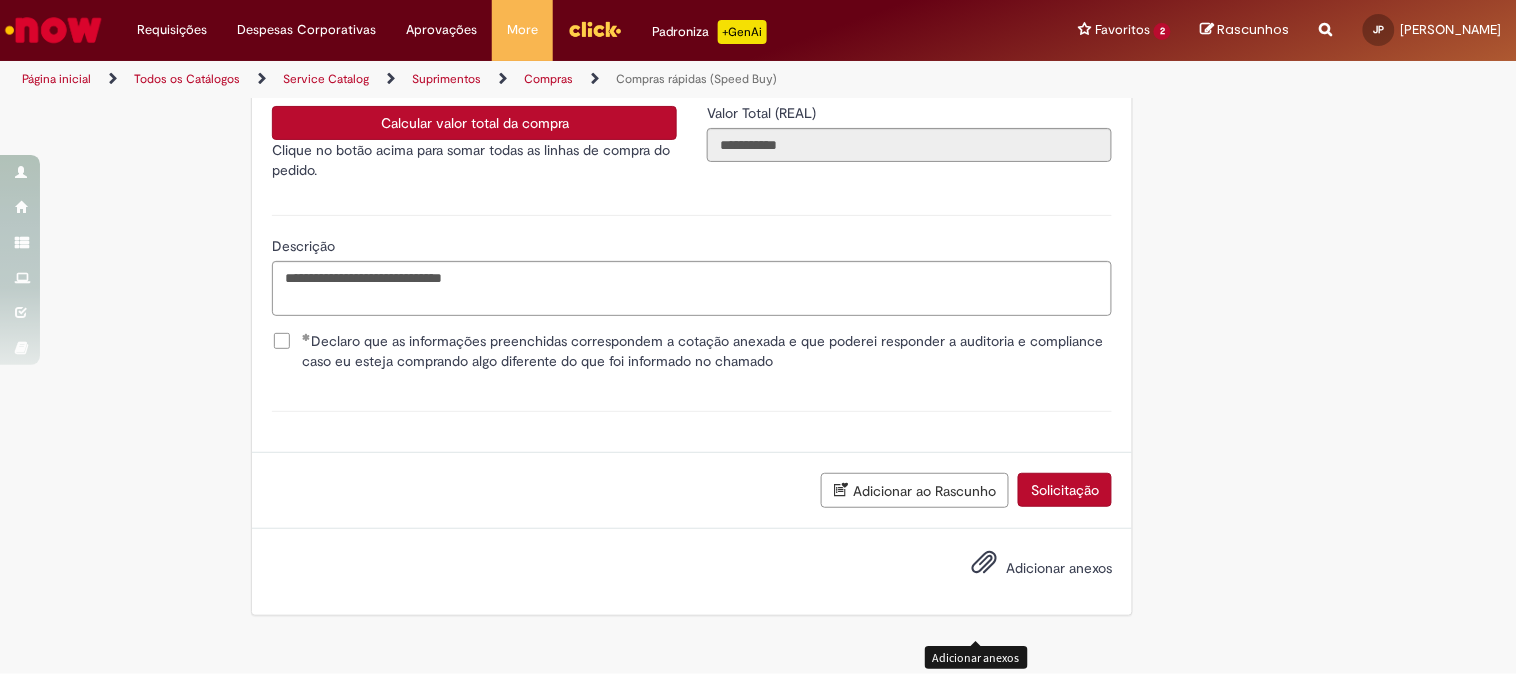 click at bounding box center (984, 563) 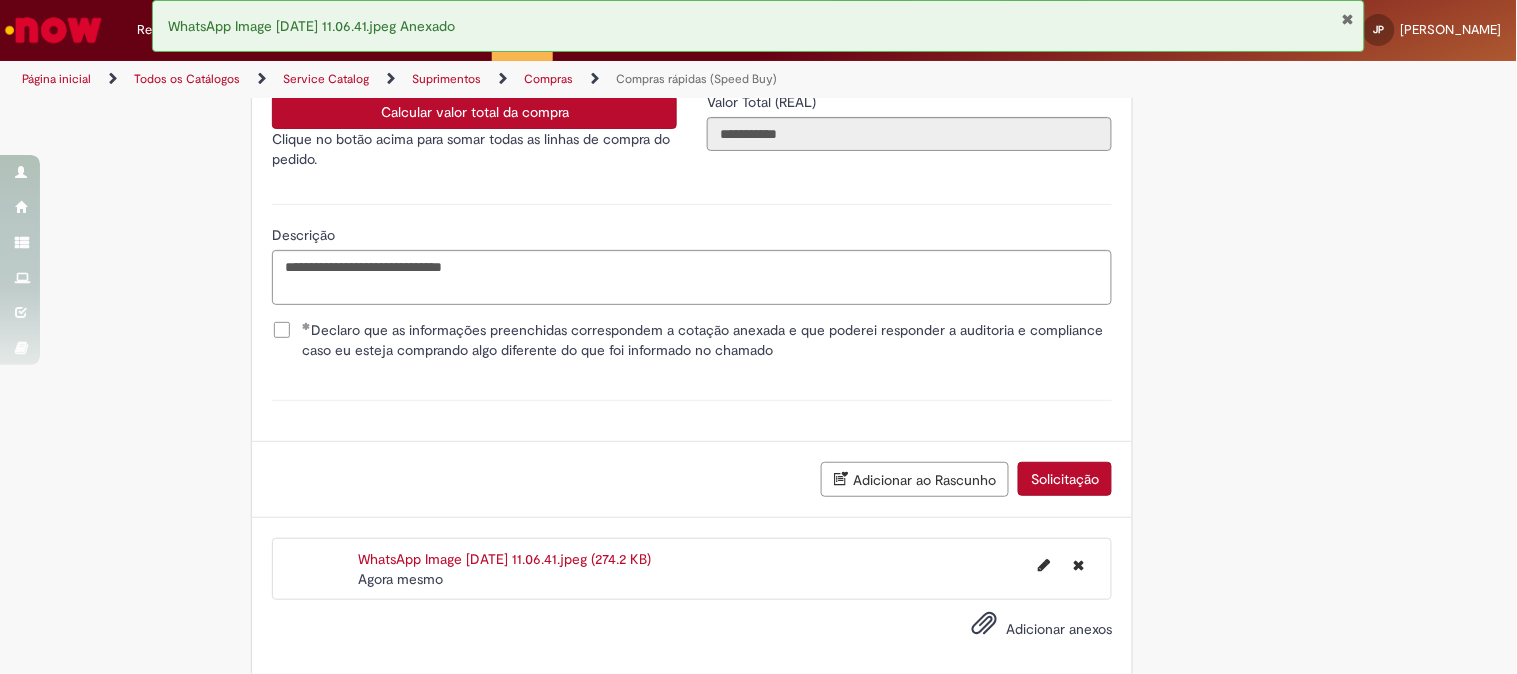 scroll, scrollTop: 3692, scrollLeft: 0, axis: vertical 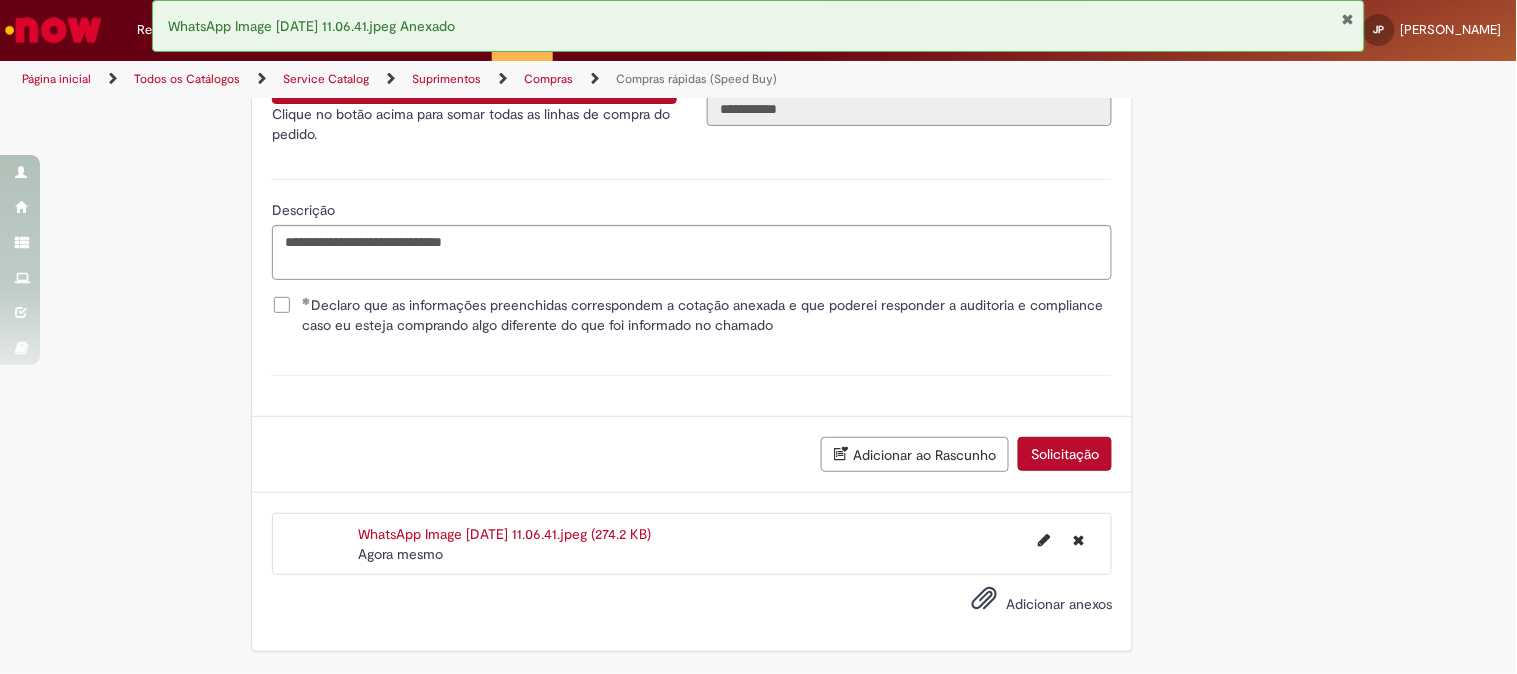 click on "Solicitação" at bounding box center (1065, 454) 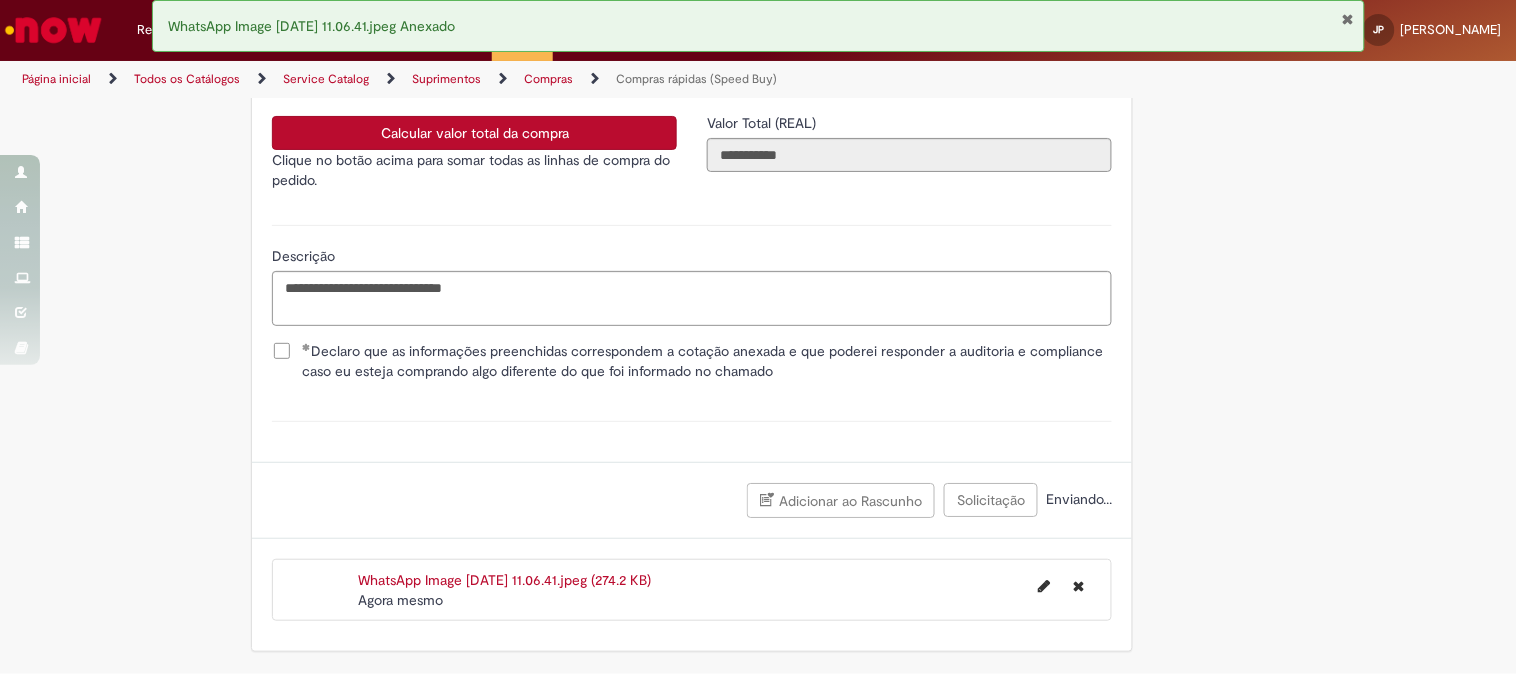 scroll, scrollTop: 3645, scrollLeft: 0, axis: vertical 